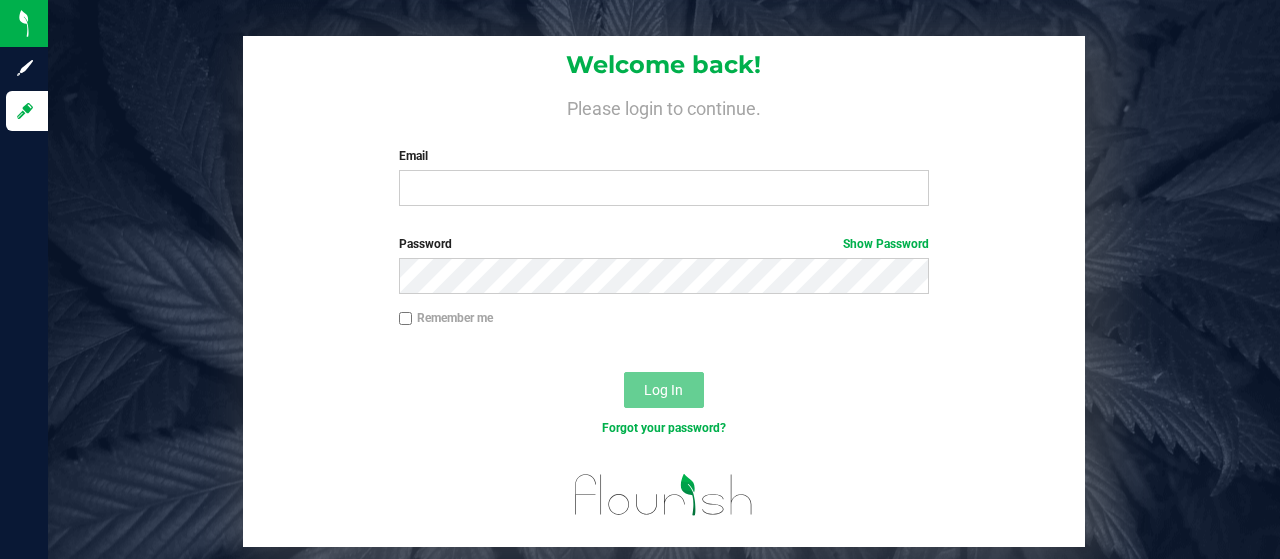 scroll, scrollTop: 0, scrollLeft: 0, axis: both 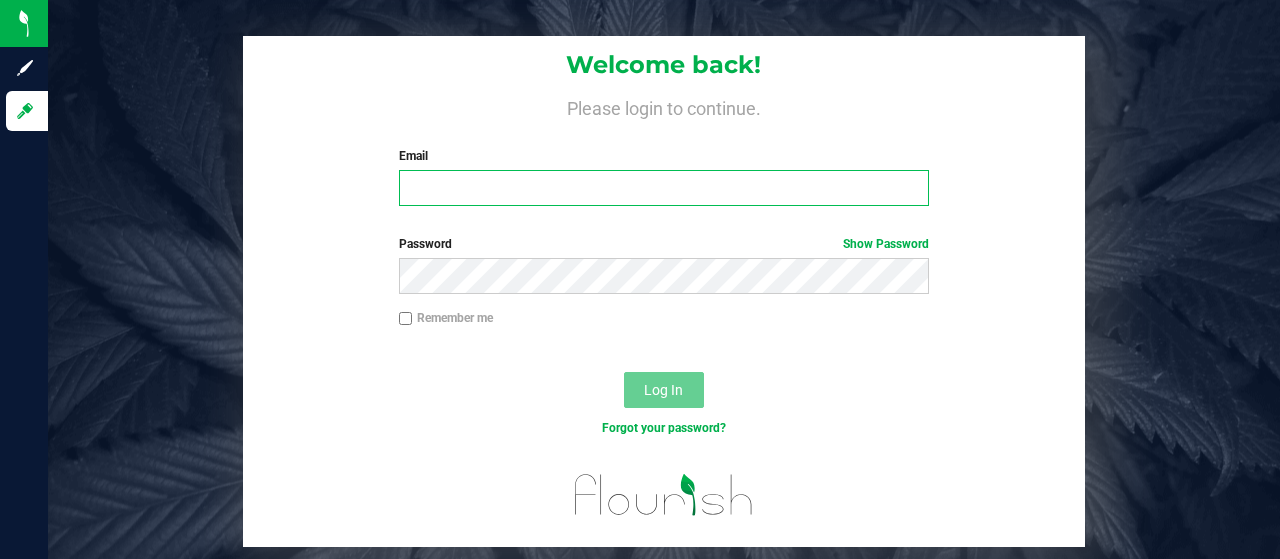 click on "Email" at bounding box center (664, 188) 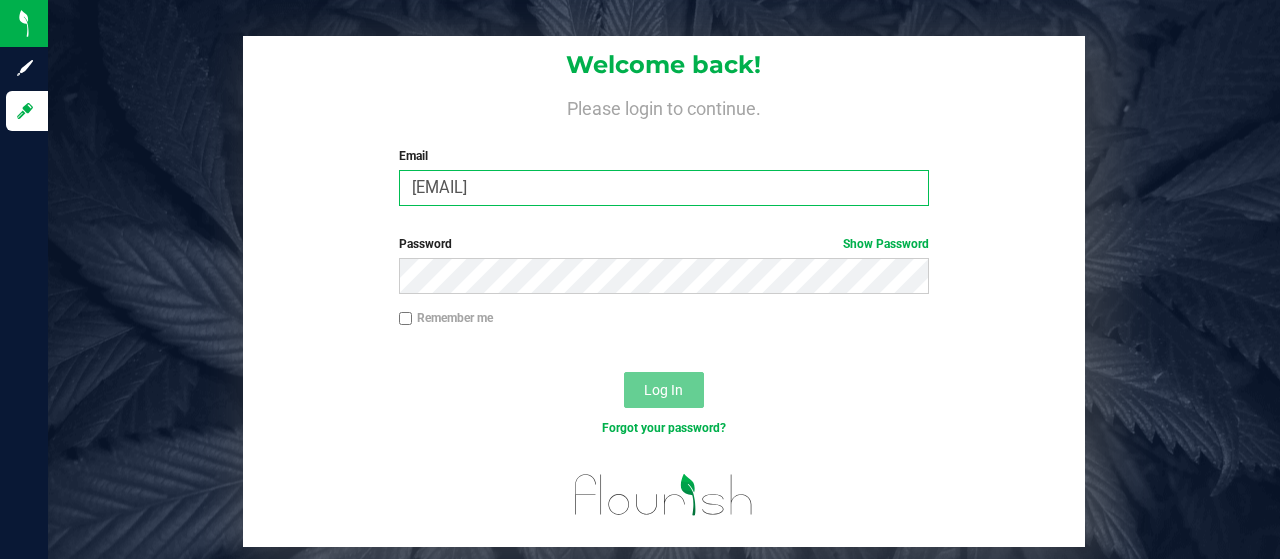 type on "[EMAIL]" 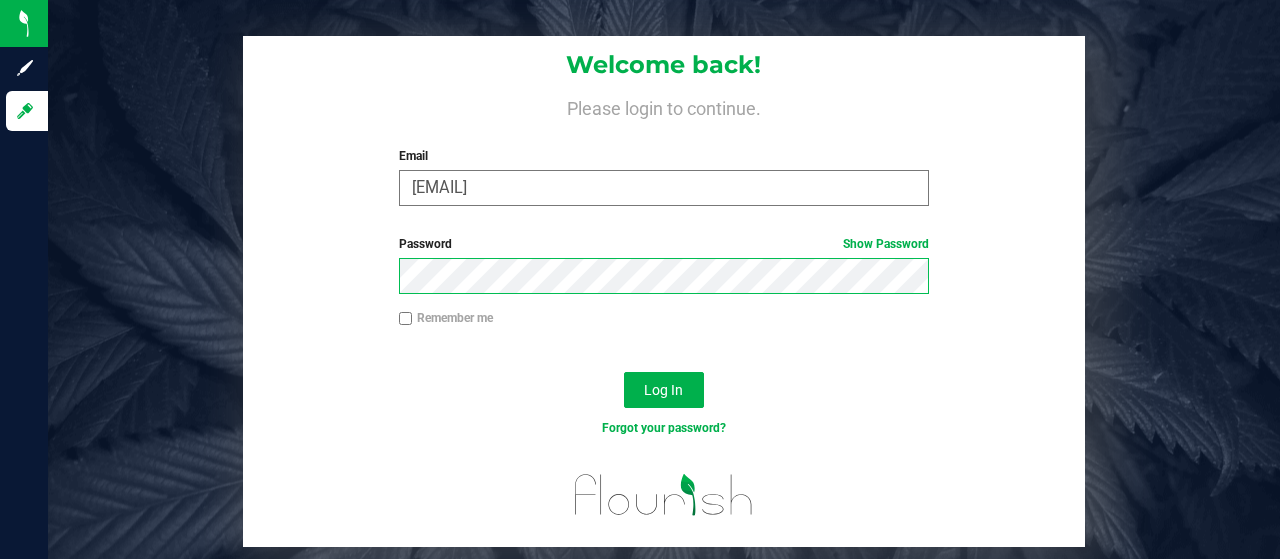click on "Log In" at bounding box center (664, 390) 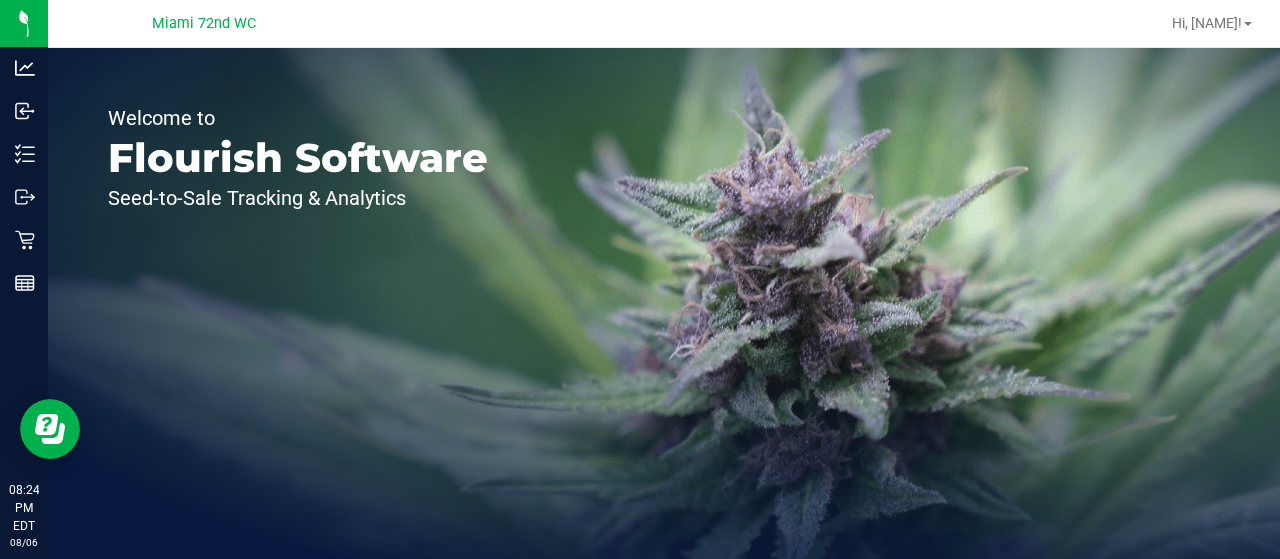scroll, scrollTop: 0, scrollLeft: 0, axis: both 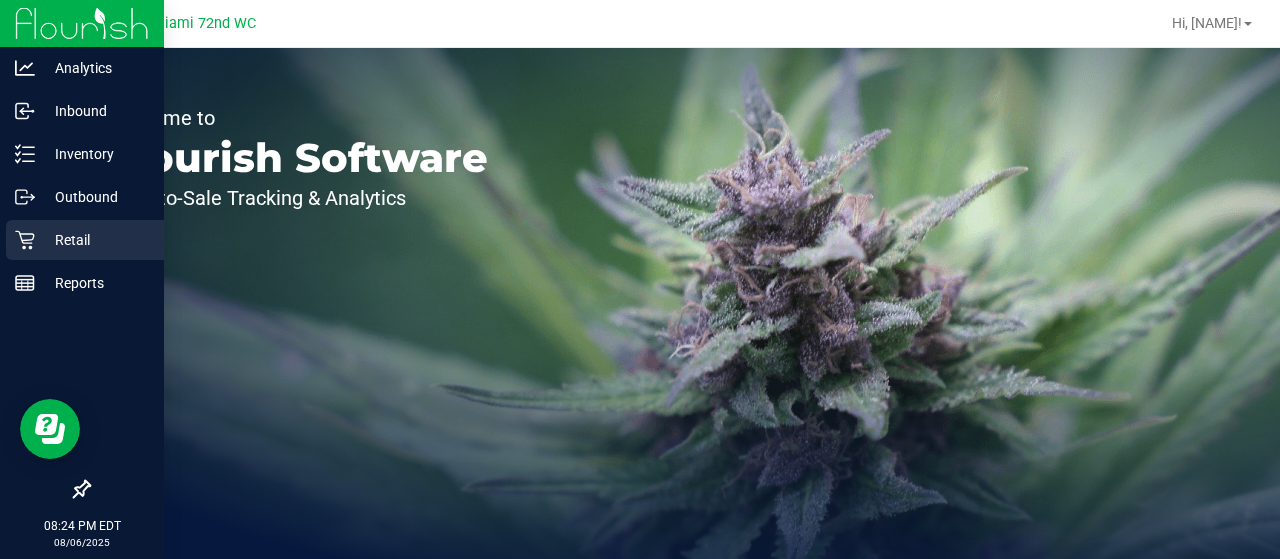 click on "Retail" at bounding box center [85, 240] 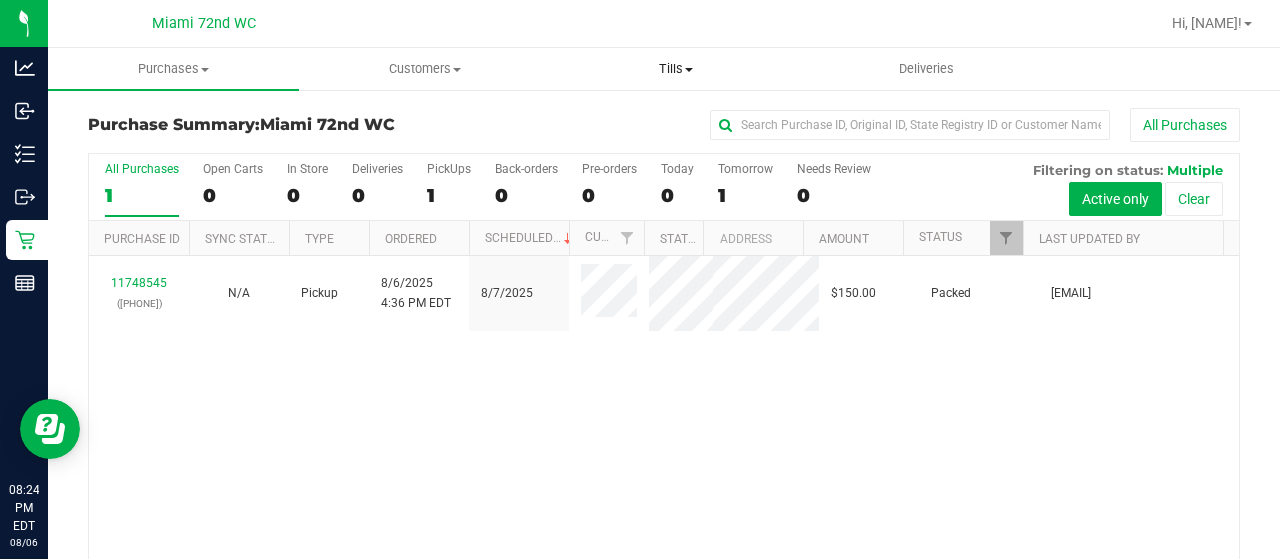 click on "Tills" at bounding box center (675, 69) 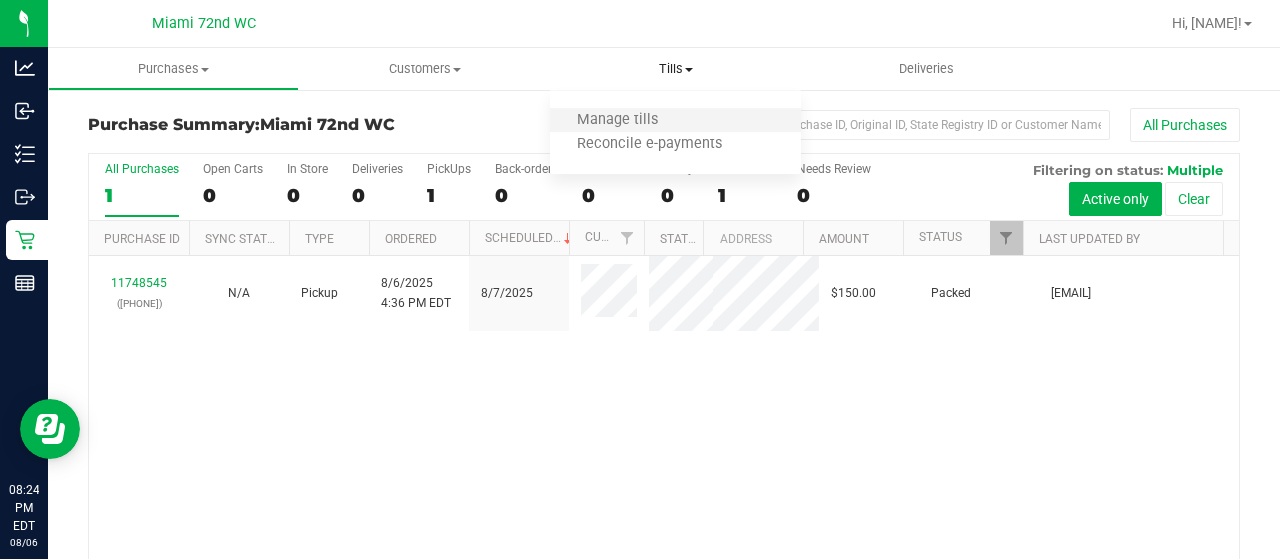 click on "Manage tills" at bounding box center (617, 120) 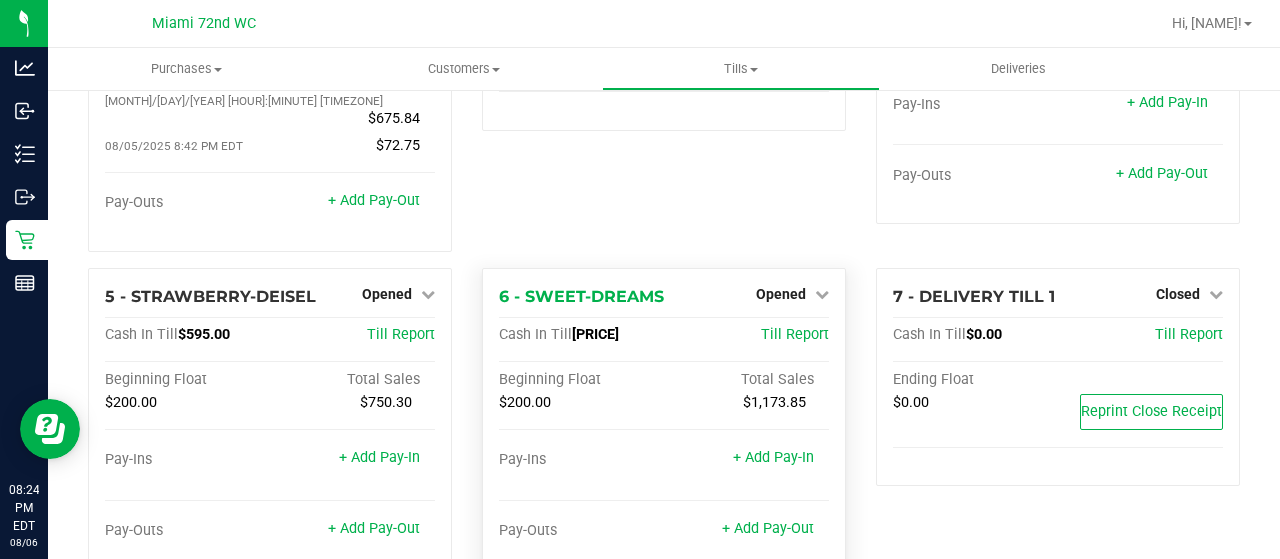 scroll, scrollTop: 198, scrollLeft: 0, axis: vertical 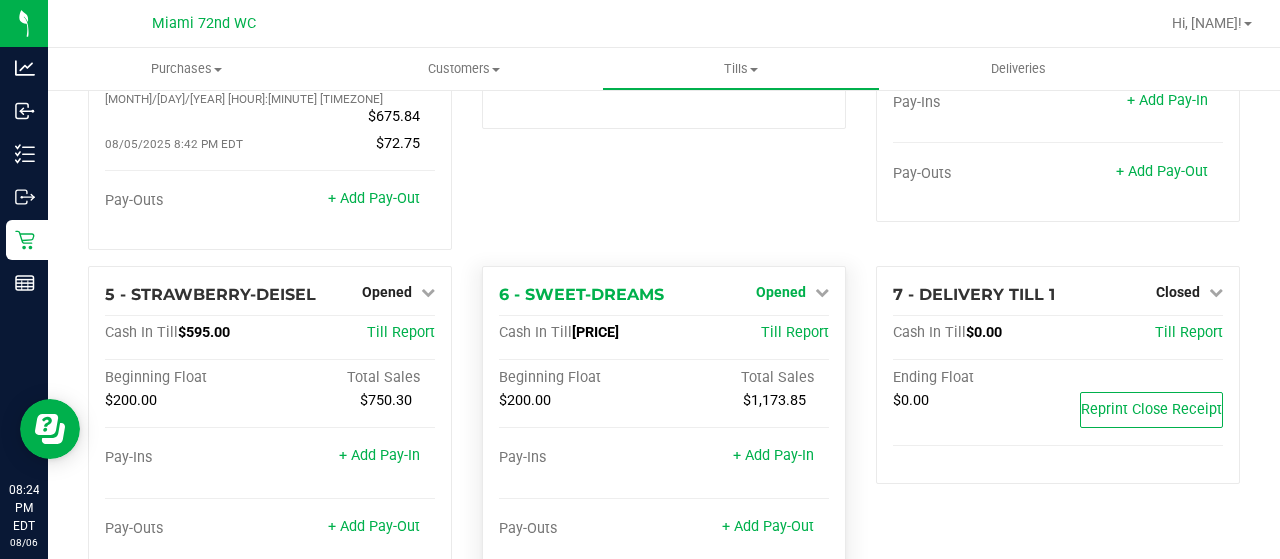 click on "Opened" at bounding box center (792, 292) 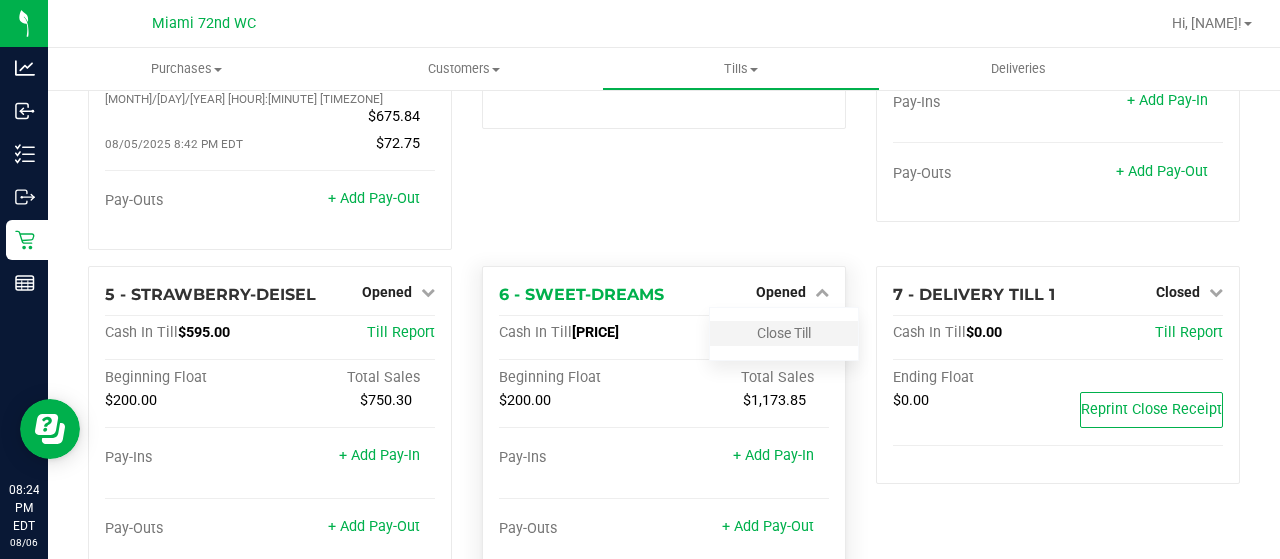 click on "Close Till" at bounding box center [784, 333] 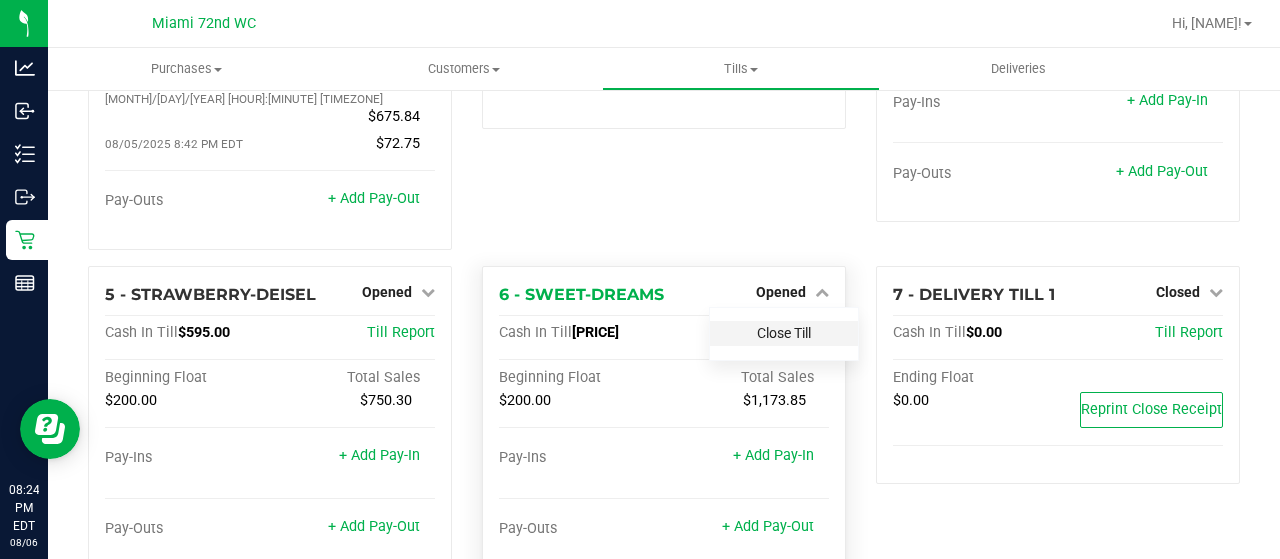 click on "Close Till" at bounding box center [784, 333] 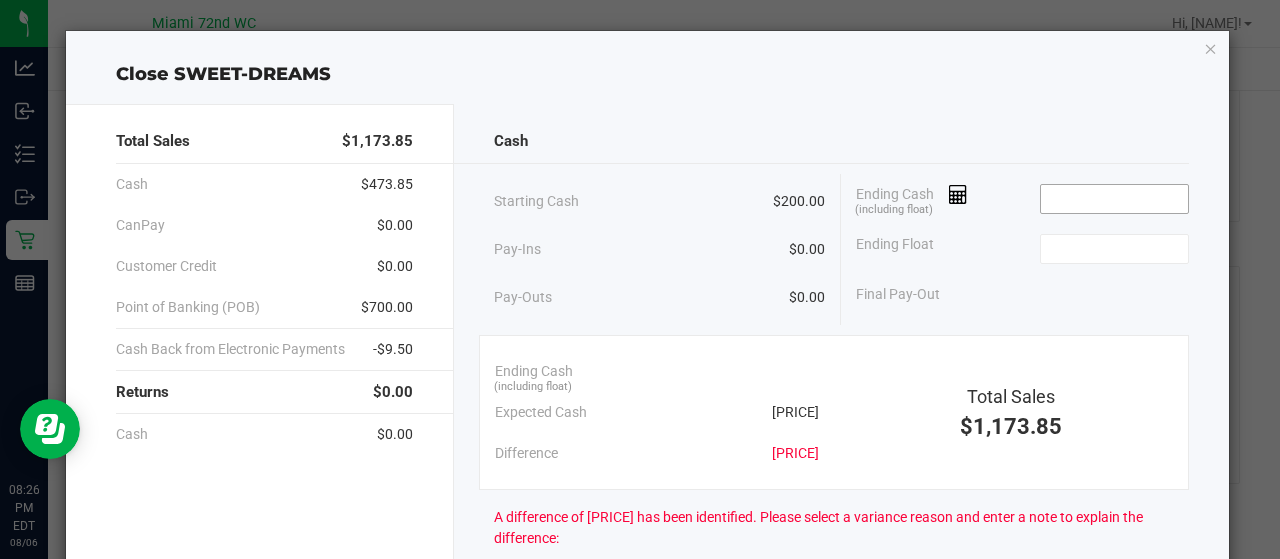 click at bounding box center (1114, 199) 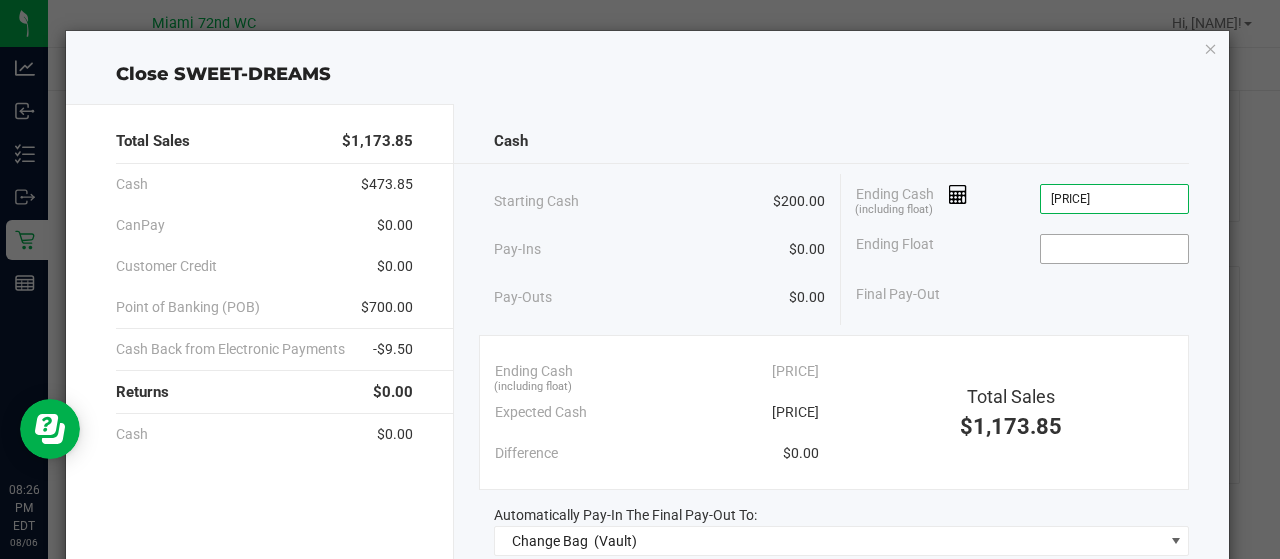 type on "[PRICE]" 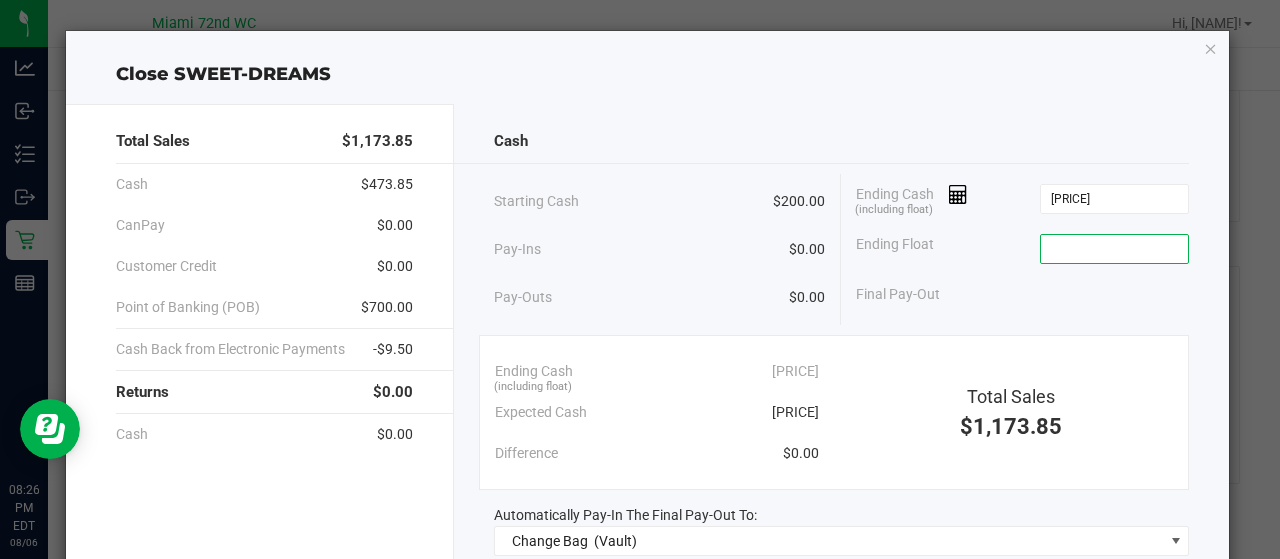 click at bounding box center (1114, 249) 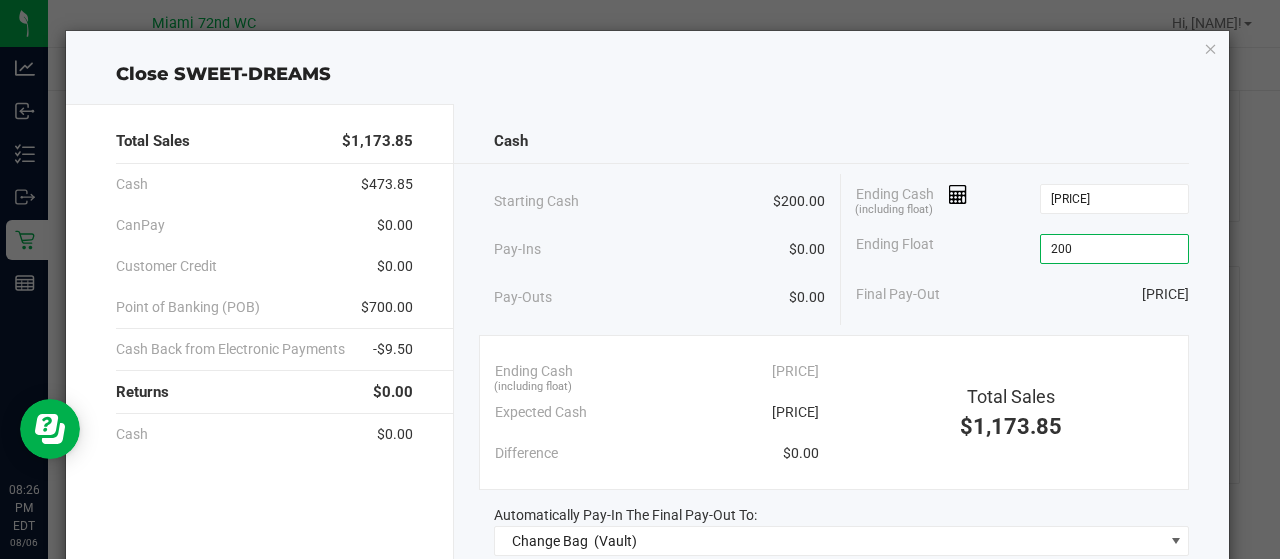 type on "$200.00" 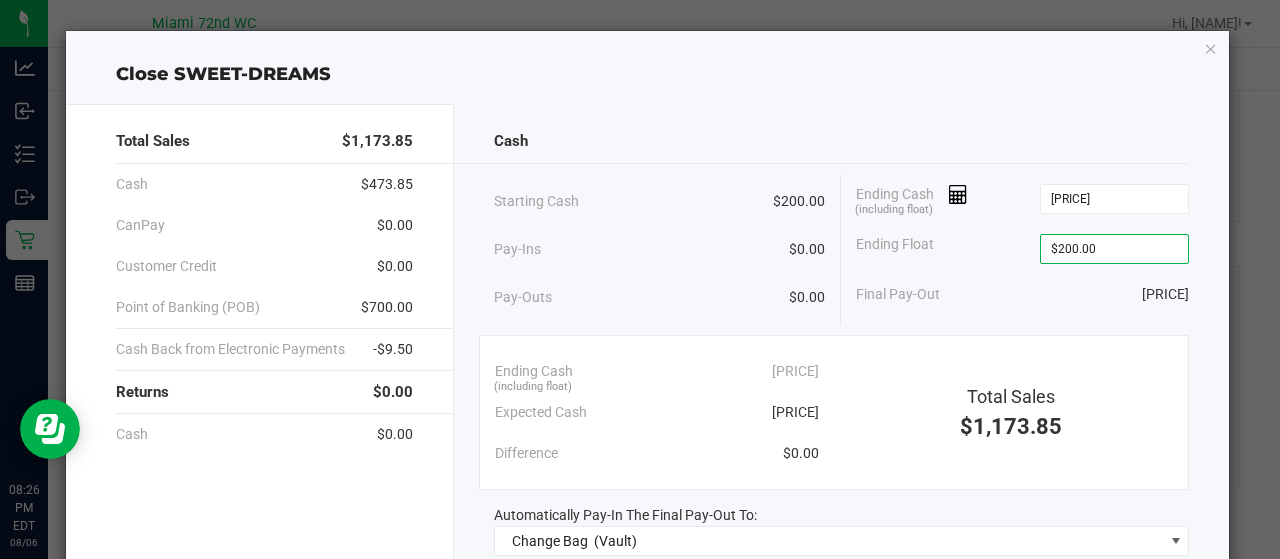click on "Final Pay-Out   [PRICE]" 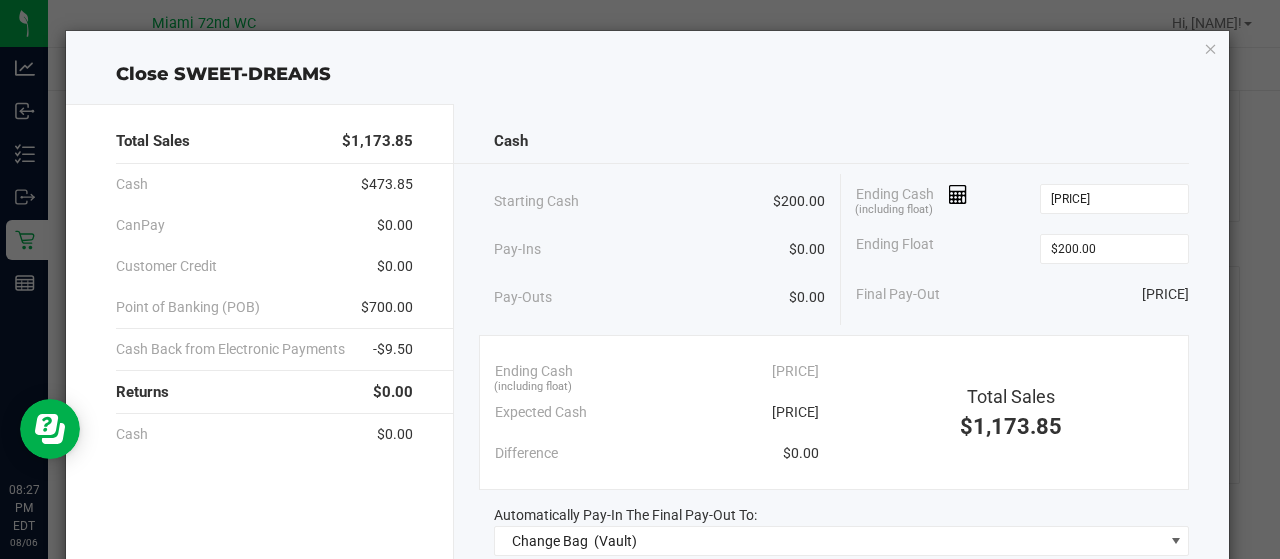 scroll, scrollTop: 266, scrollLeft: 0, axis: vertical 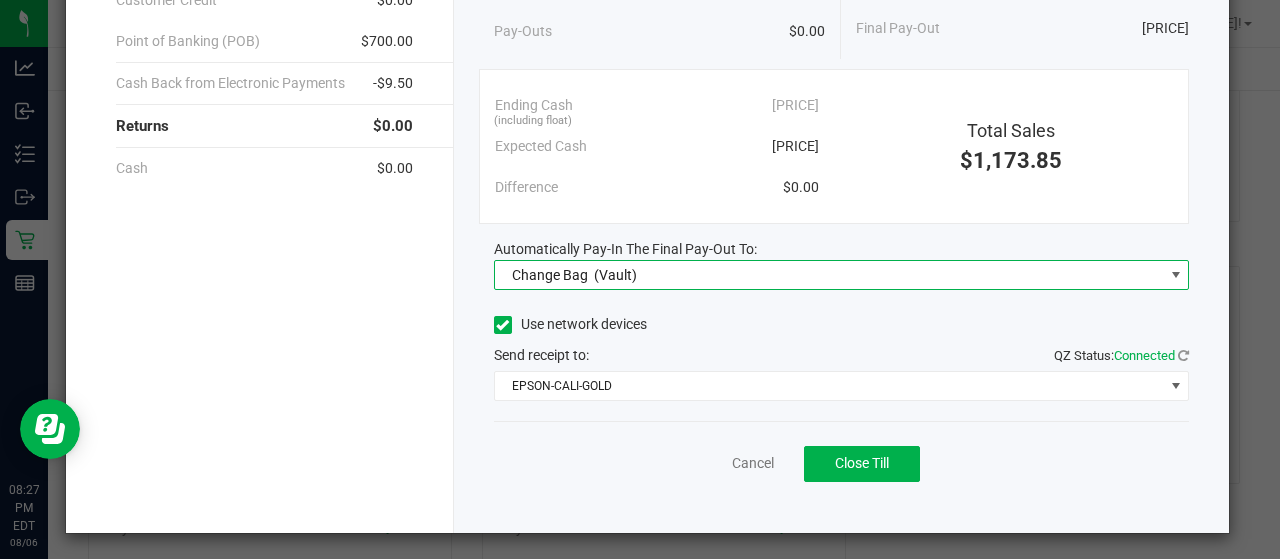 click on "Change Bag    (Vault)" at bounding box center [829, 275] 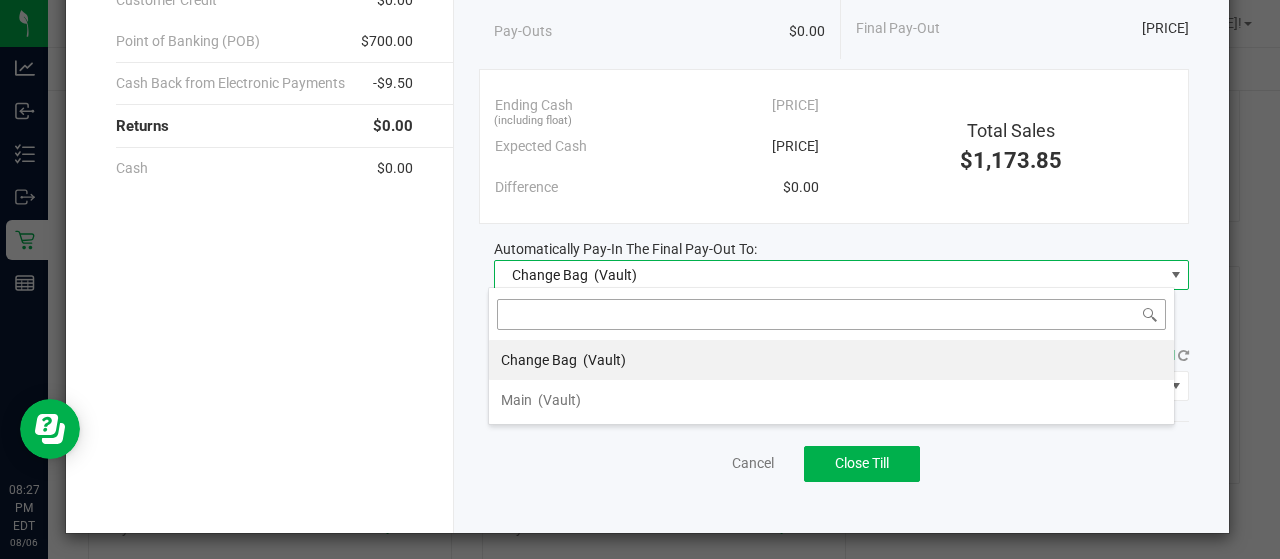 scroll, scrollTop: 99970, scrollLeft: 99313, axis: both 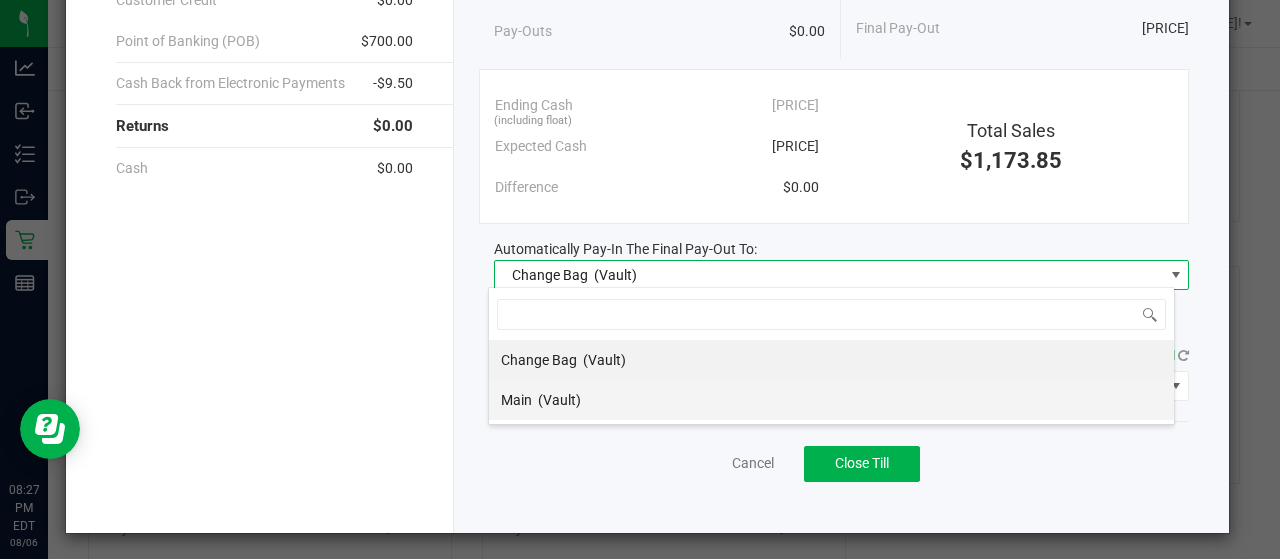 click on "Main    (Vault)" at bounding box center [831, 400] 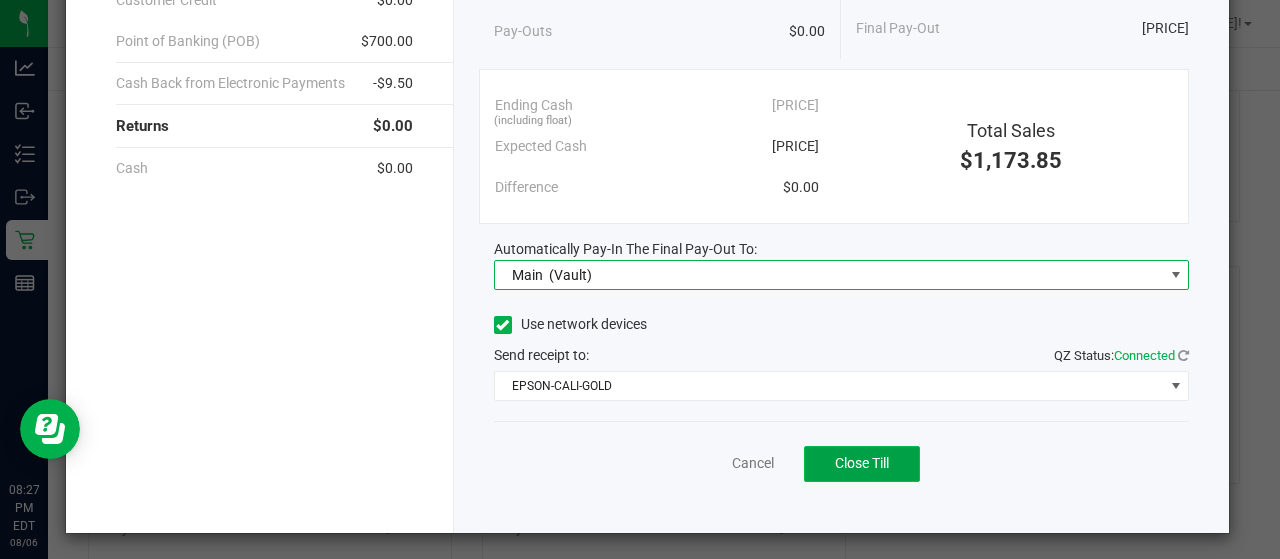 click on "Close Till" 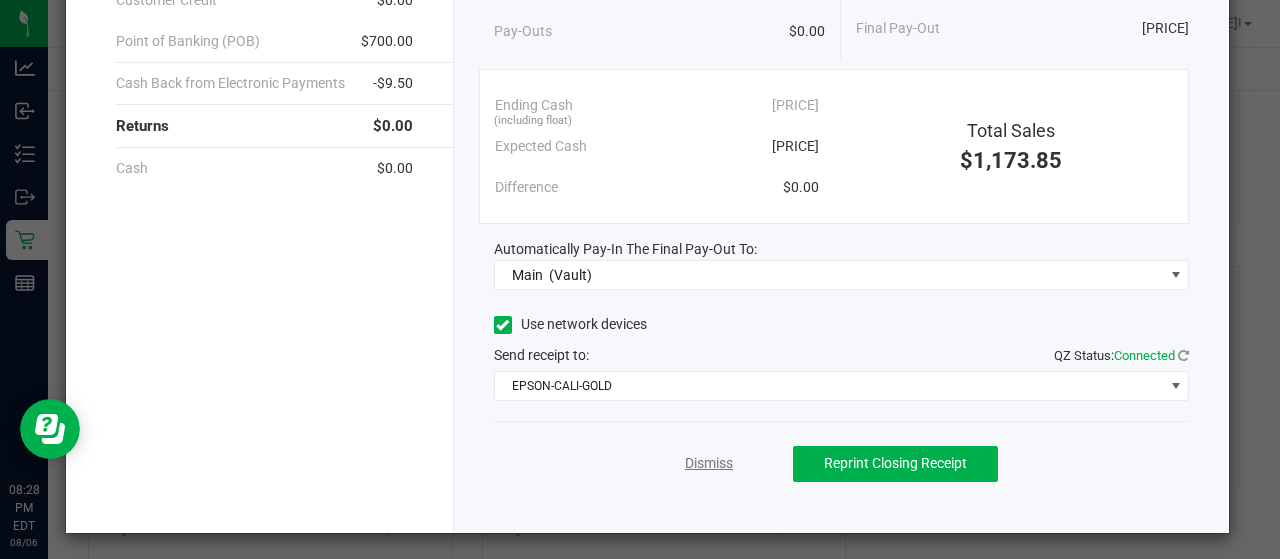 click on "Dismiss" 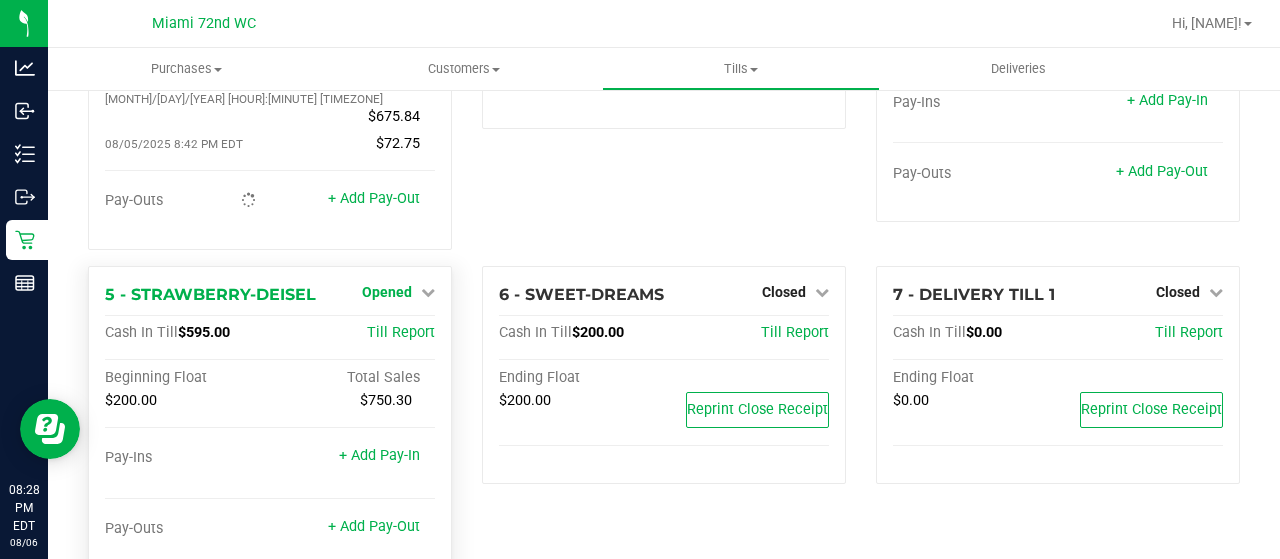 click on "Opened" at bounding box center [387, 292] 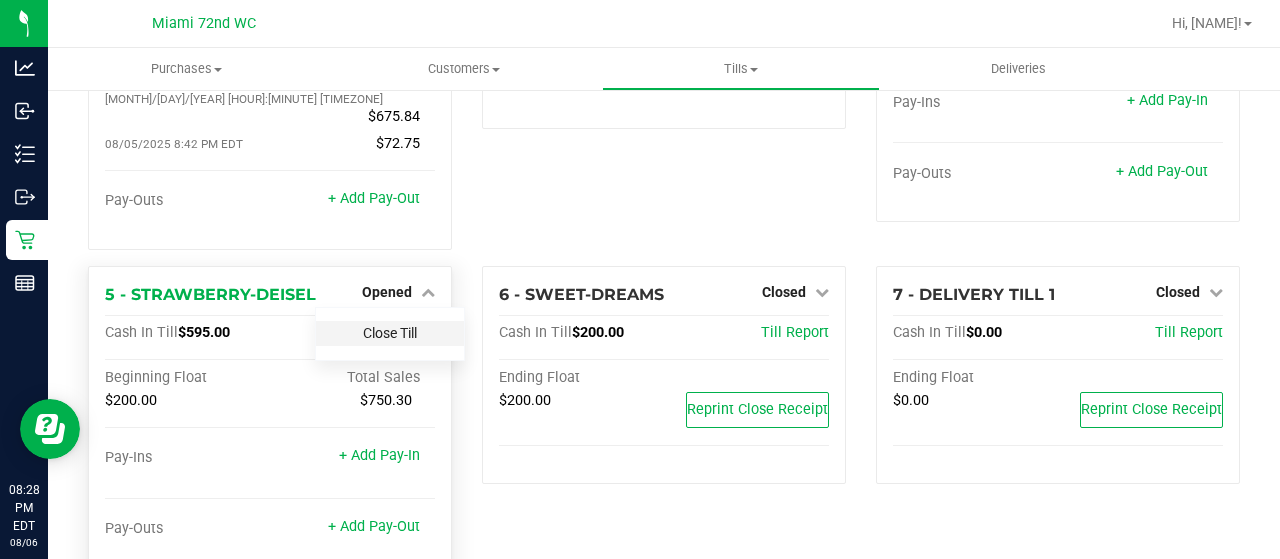 click on "Close Till" at bounding box center [390, 333] 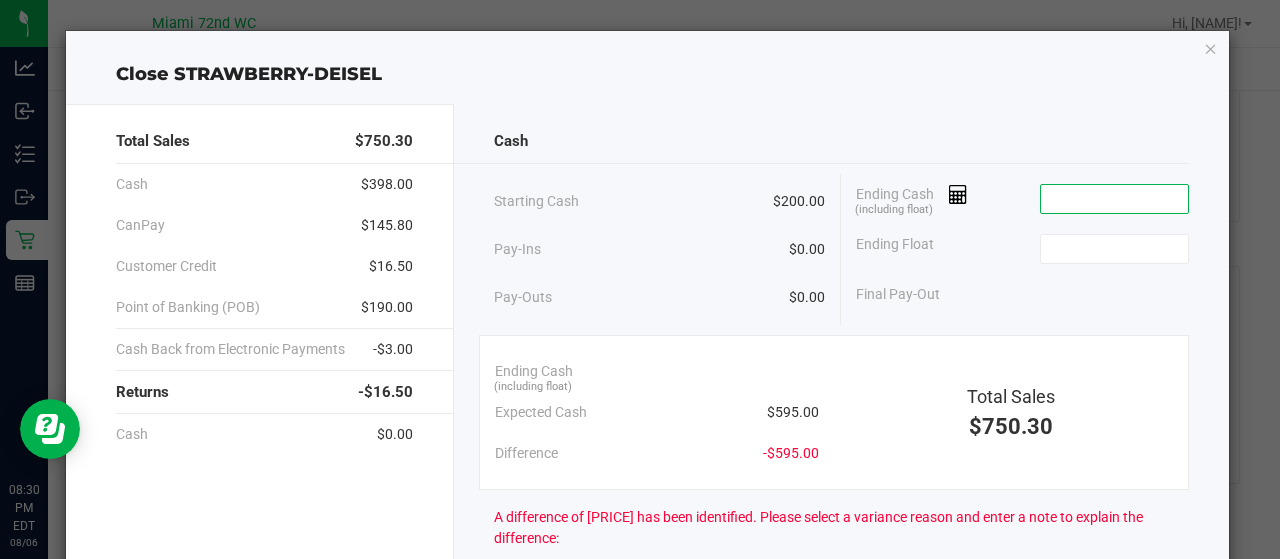 click at bounding box center [1114, 199] 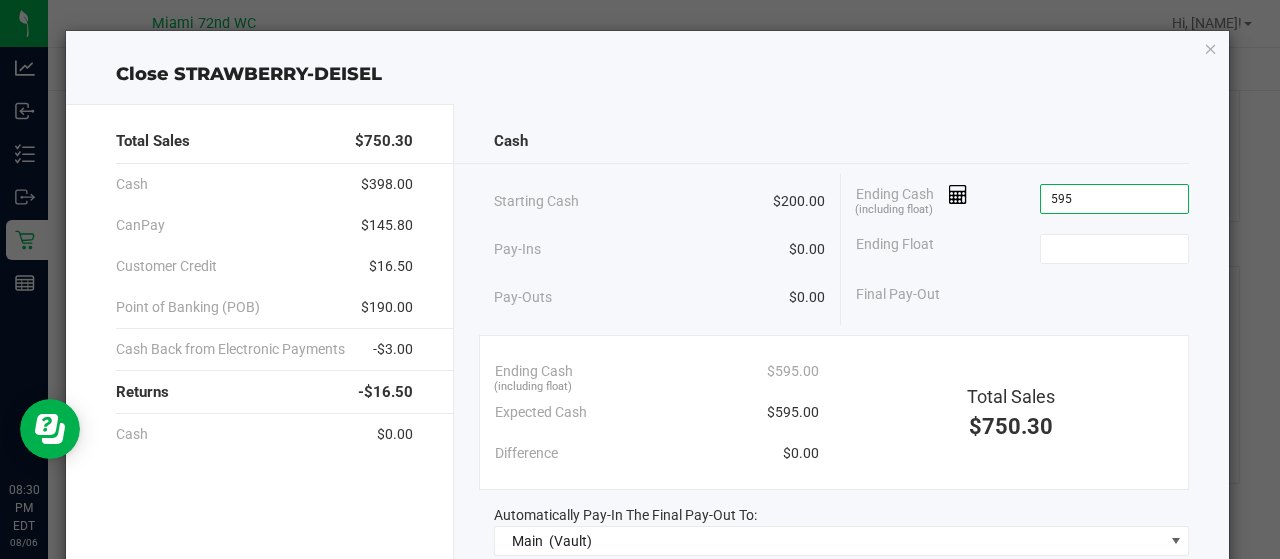 type on "$595.00" 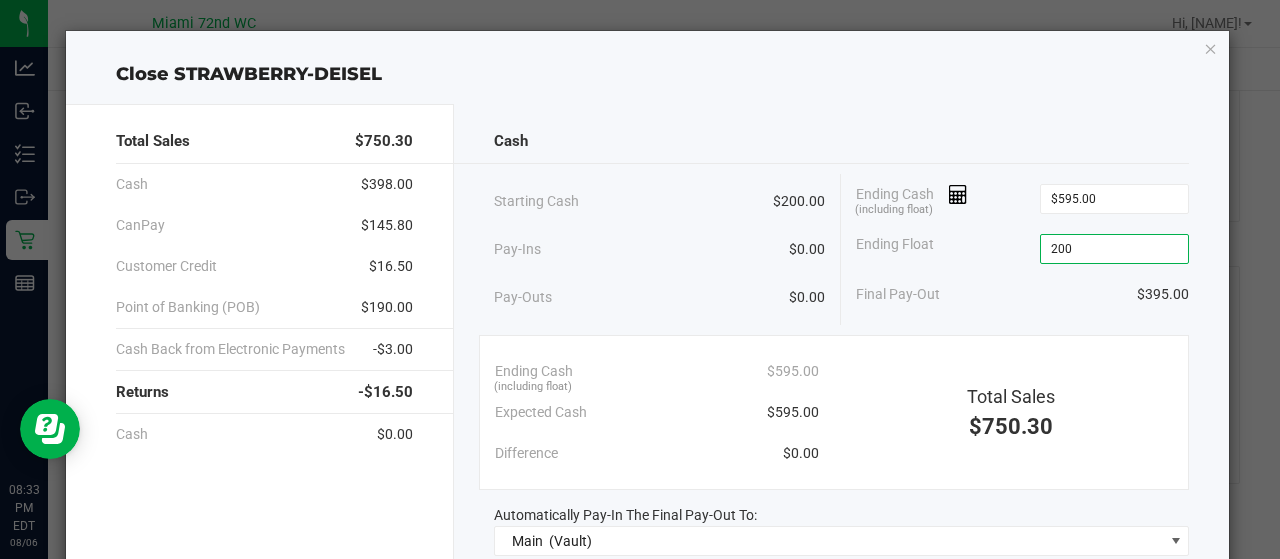 scroll, scrollTop: 266, scrollLeft: 0, axis: vertical 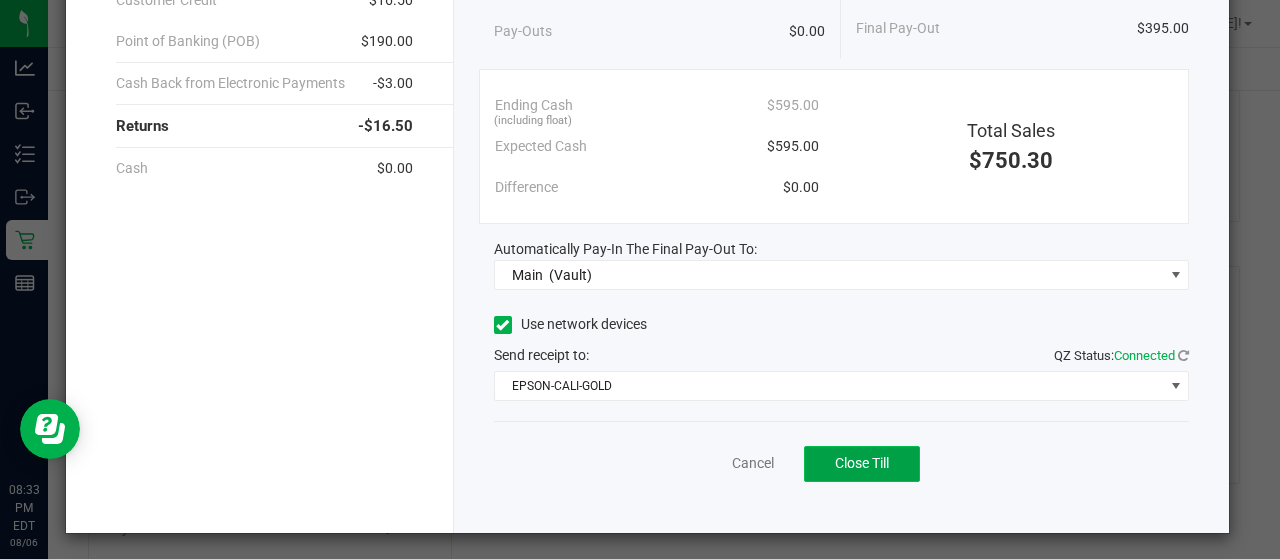 type on "$200.00" 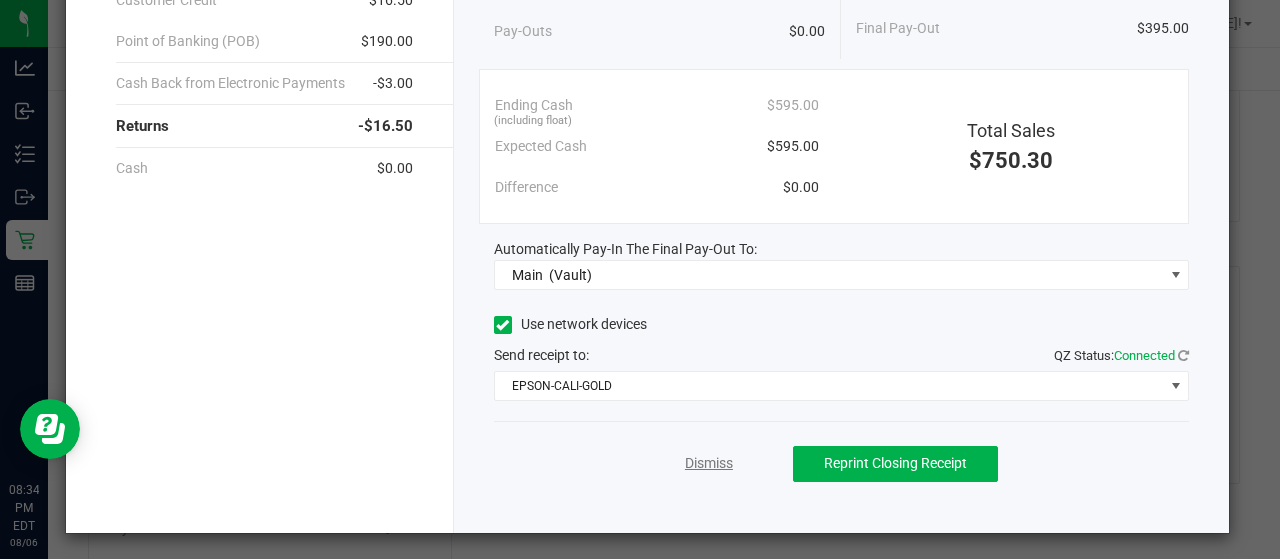 click on "Dismiss" 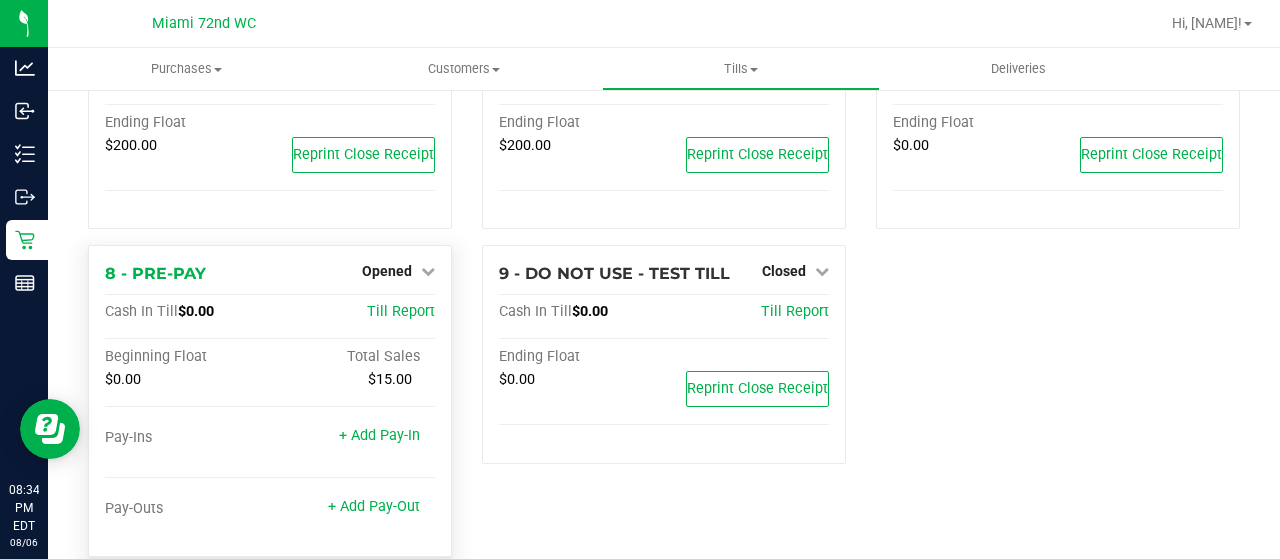 scroll, scrollTop: 454, scrollLeft: 0, axis: vertical 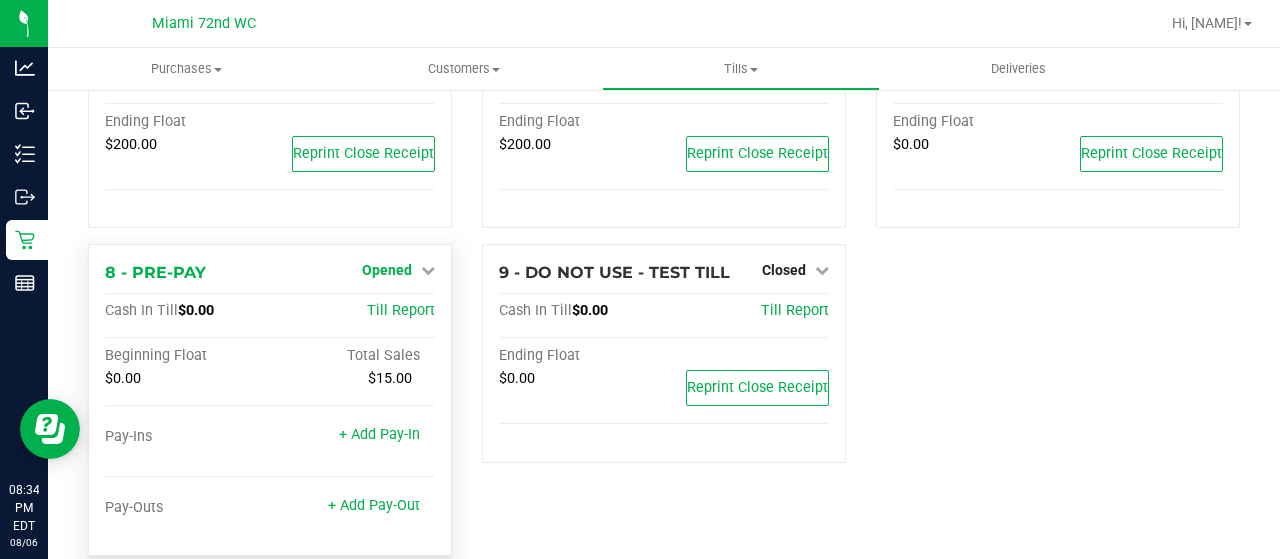 click on "Opened" at bounding box center (387, 270) 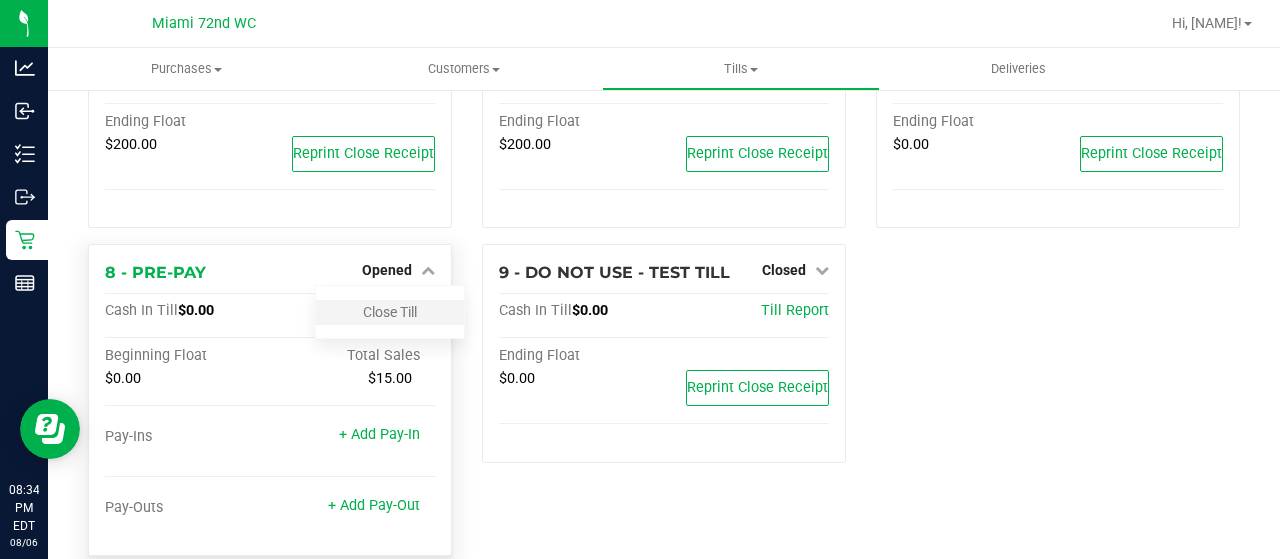 click on "Close Till" at bounding box center (390, 312) 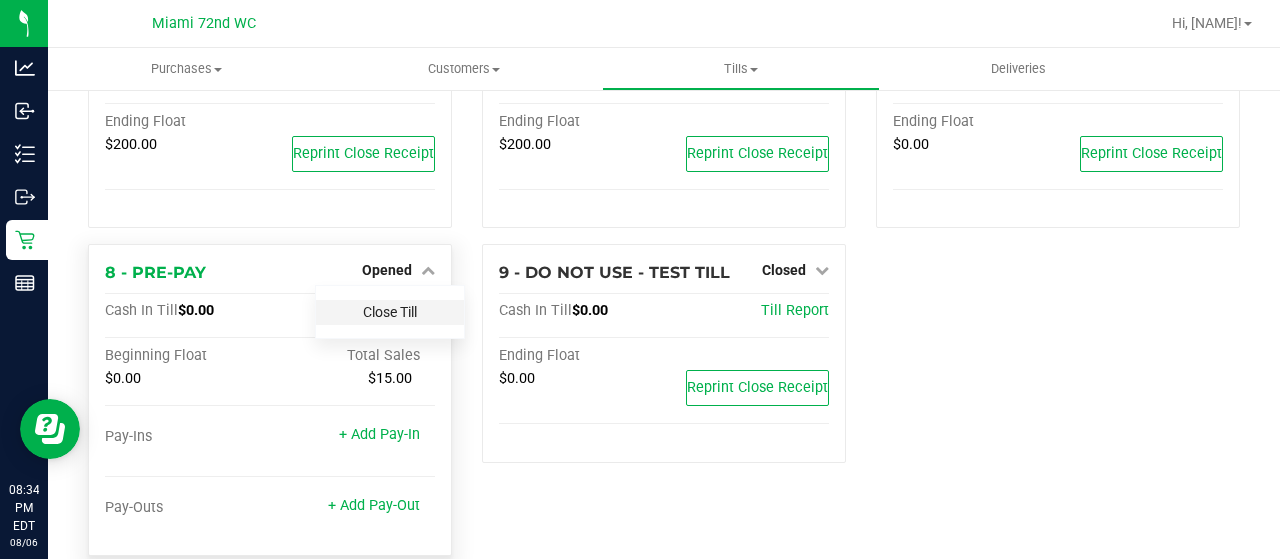 click on "Close Till" at bounding box center [390, 312] 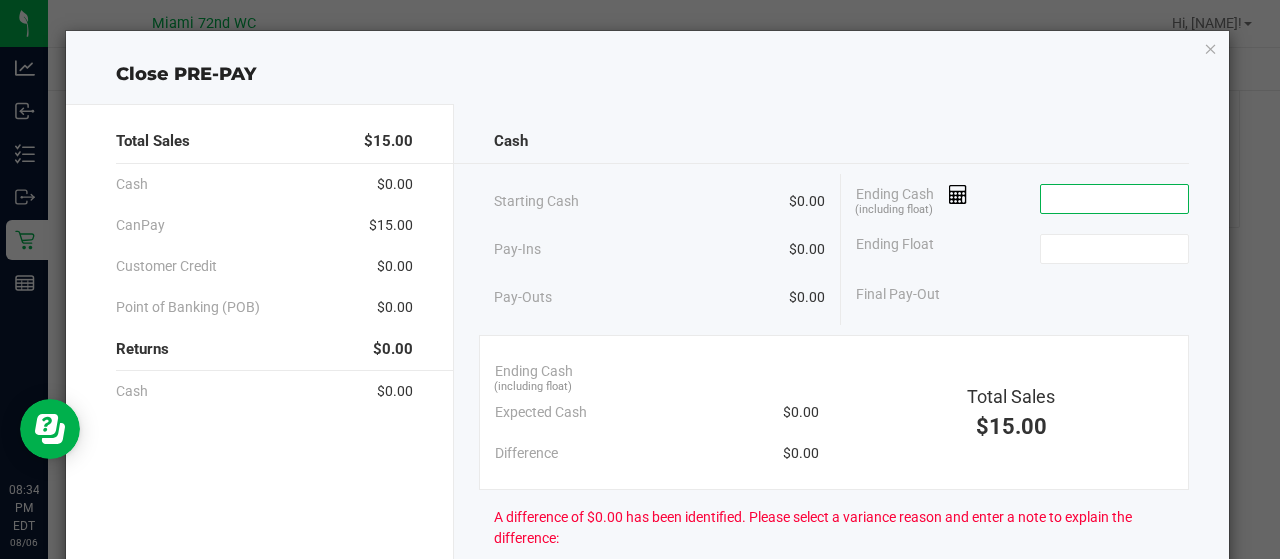 click at bounding box center (1114, 199) 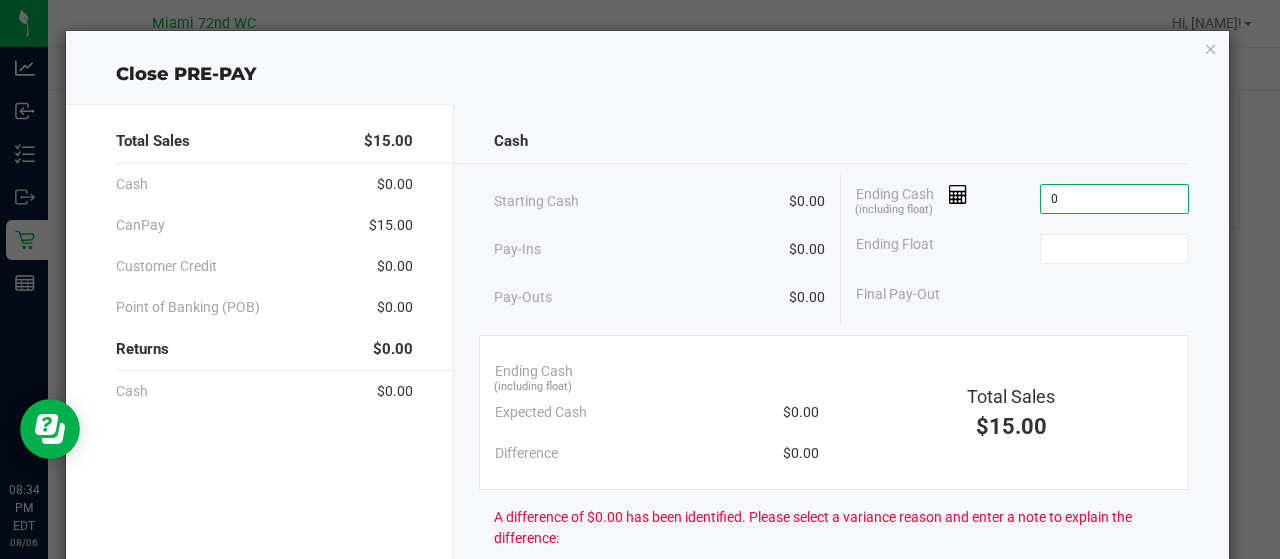 type on "$0.00" 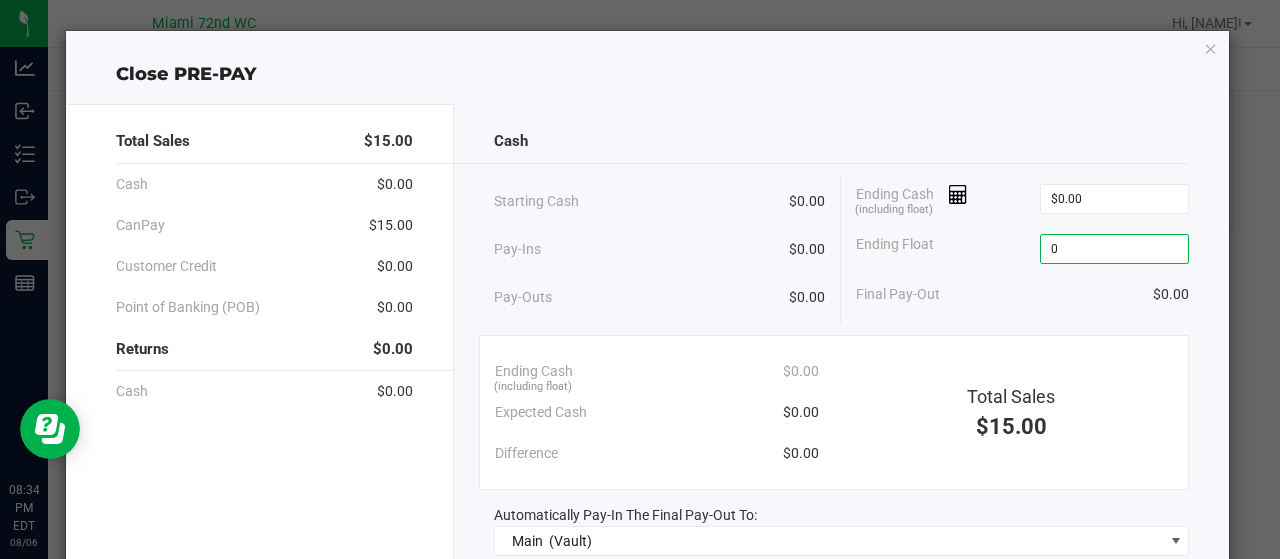 type on "$0.00" 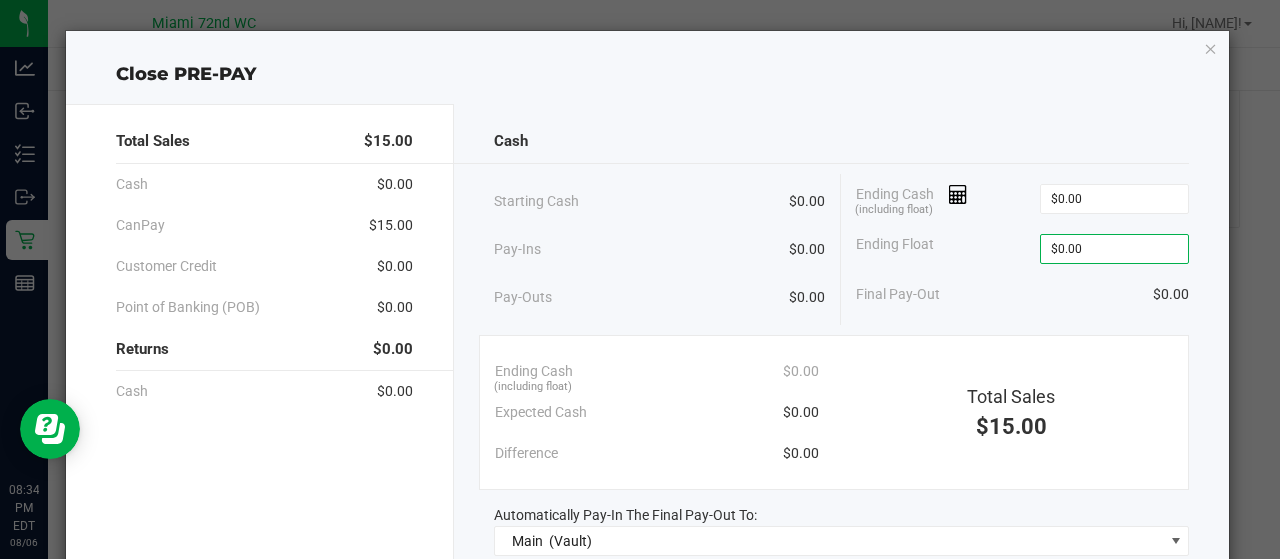 click on "Final Pay-Out   $0.00" 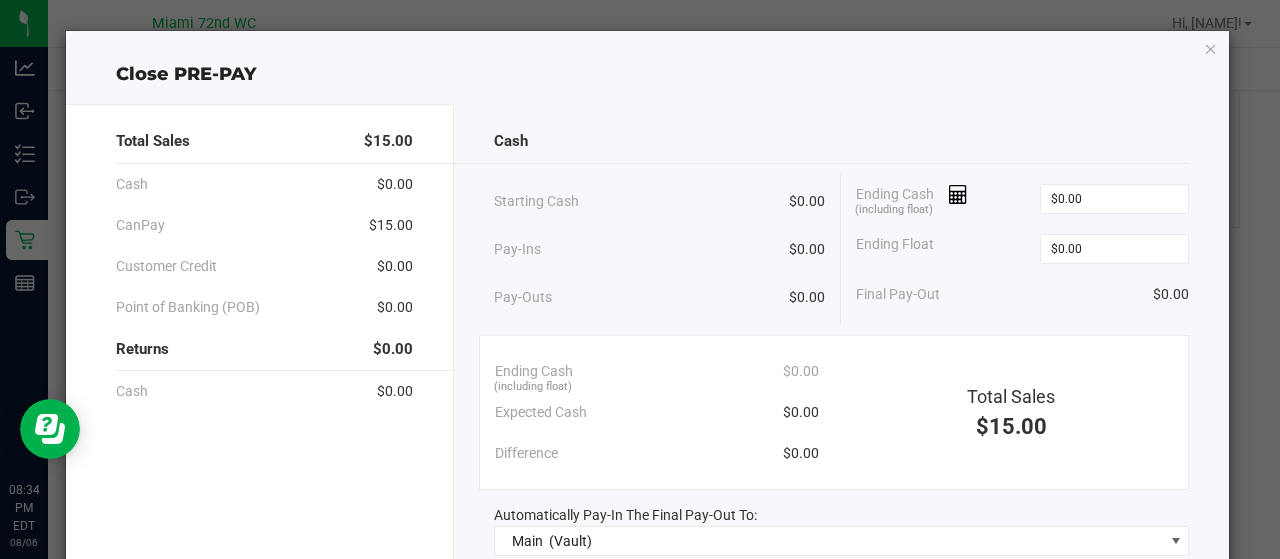scroll, scrollTop: 266, scrollLeft: 0, axis: vertical 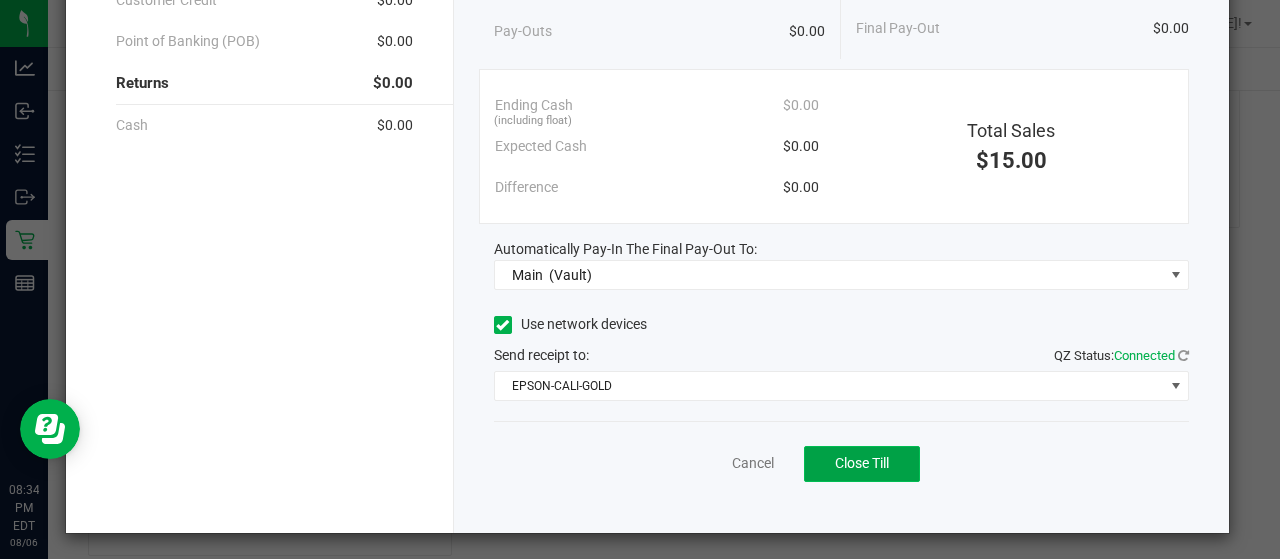 click on "Close Till" 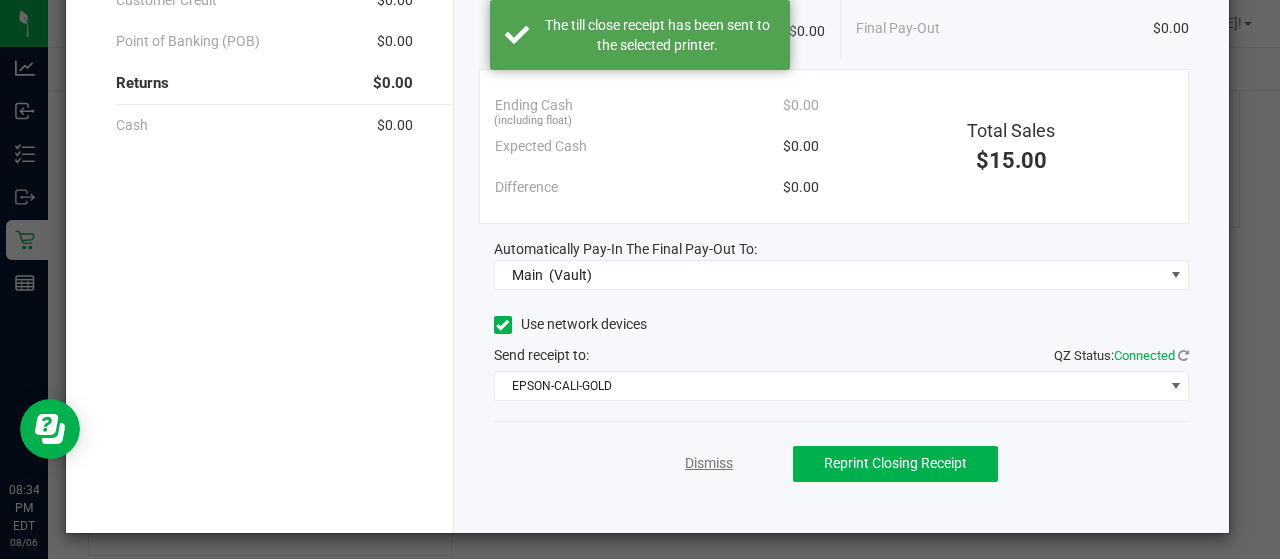 click on "Dismiss" 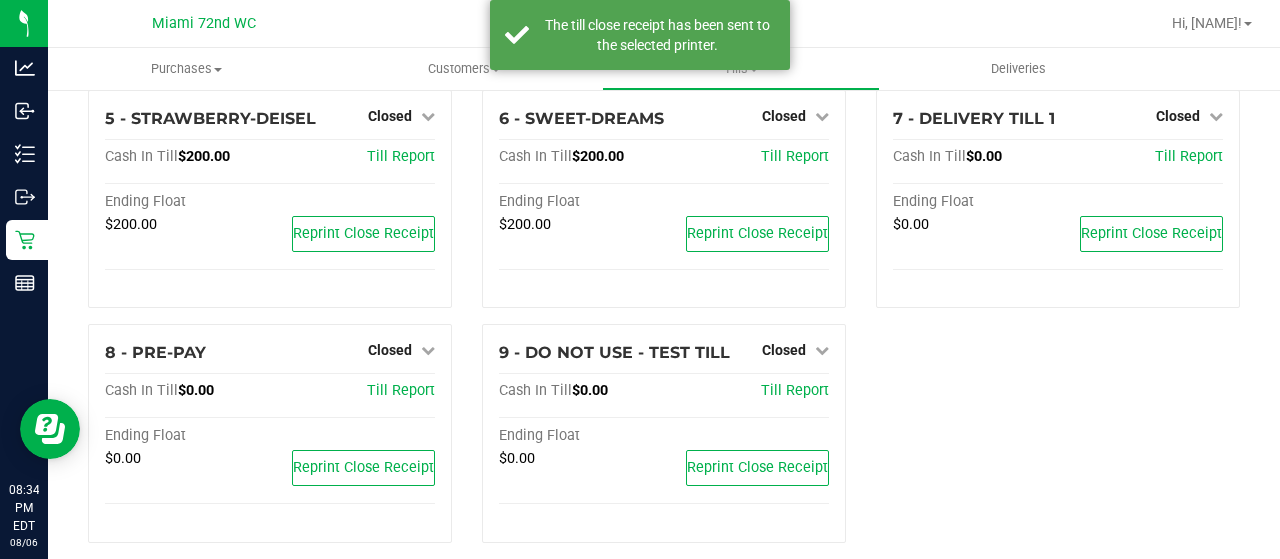 scroll, scrollTop: 0, scrollLeft: 0, axis: both 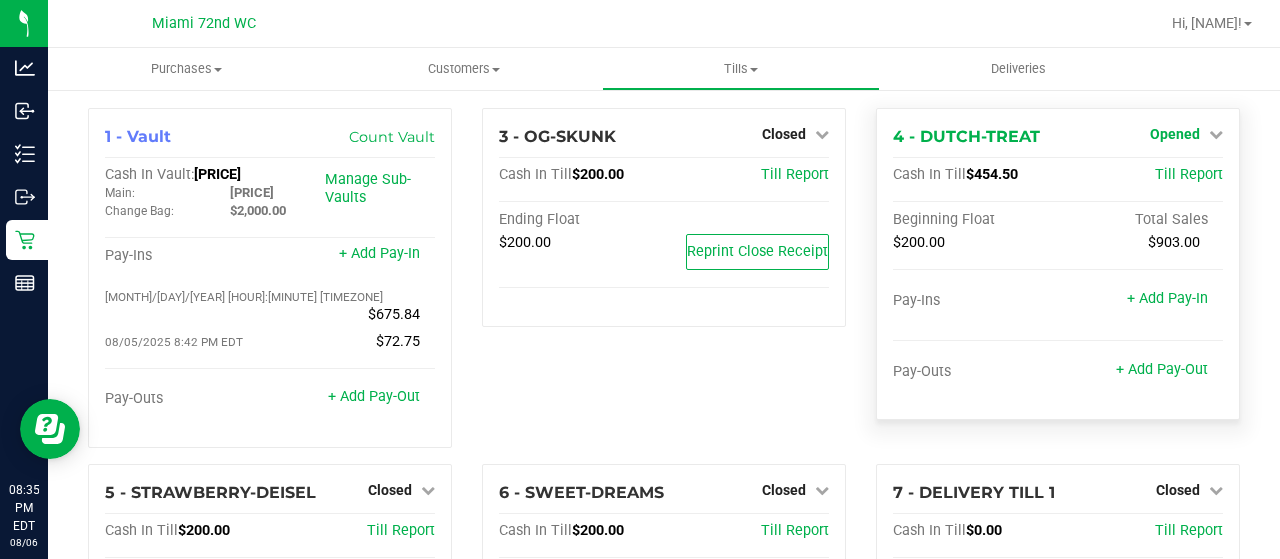 click on "Opened" at bounding box center (1175, 134) 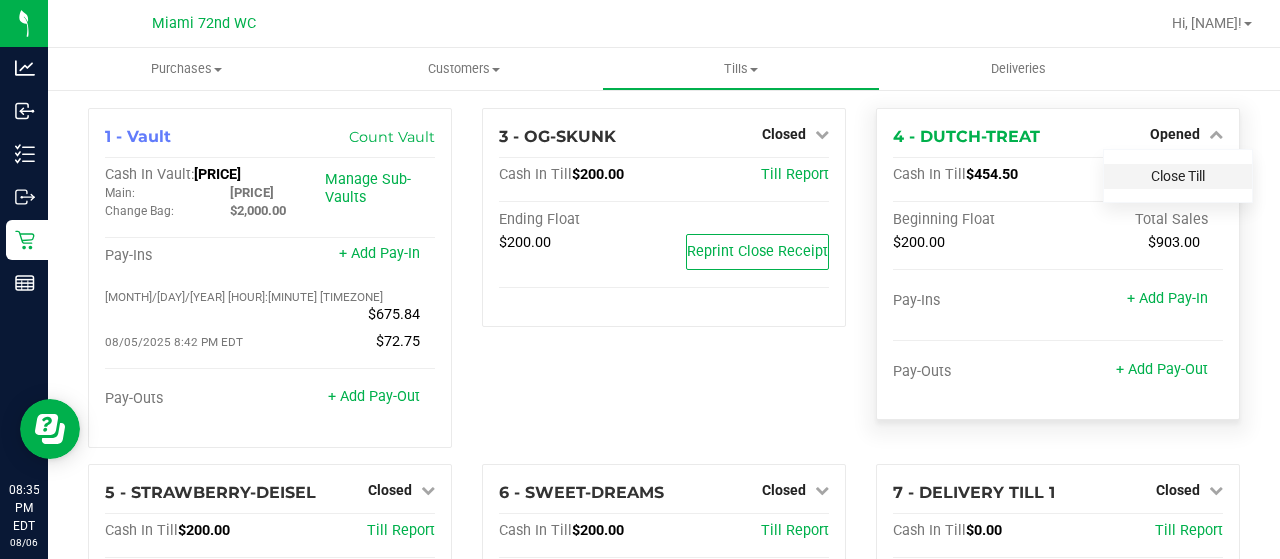 click on "Close Till" at bounding box center [1178, 176] 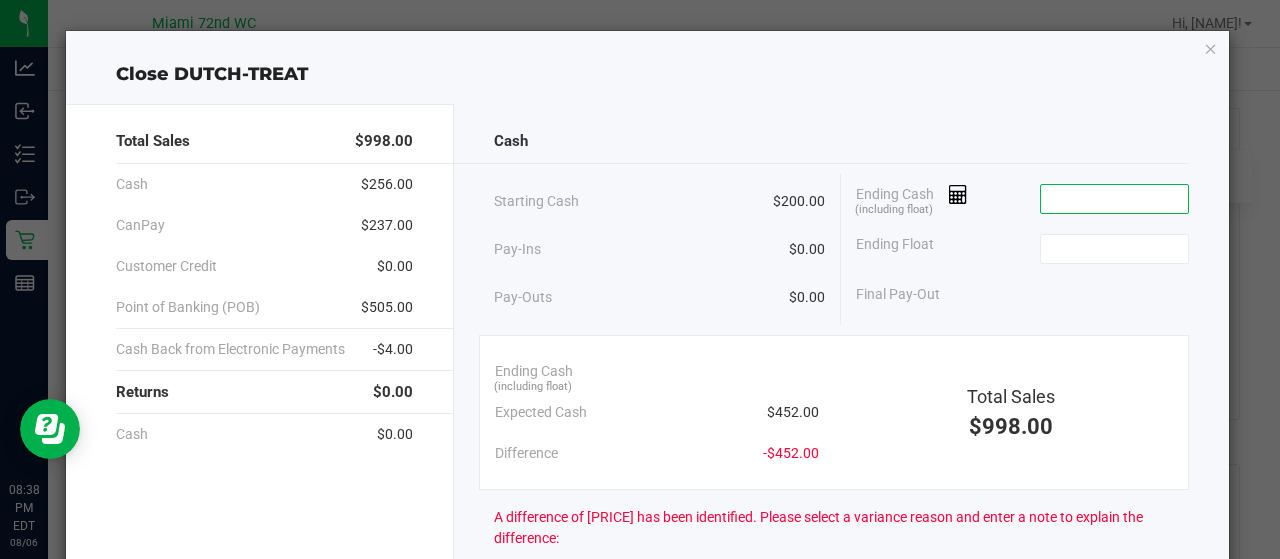 drag, startPoint x: 1044, startPoint y: 210, endPoint x: 1070, endPoint y: 197, distance: 29.068884 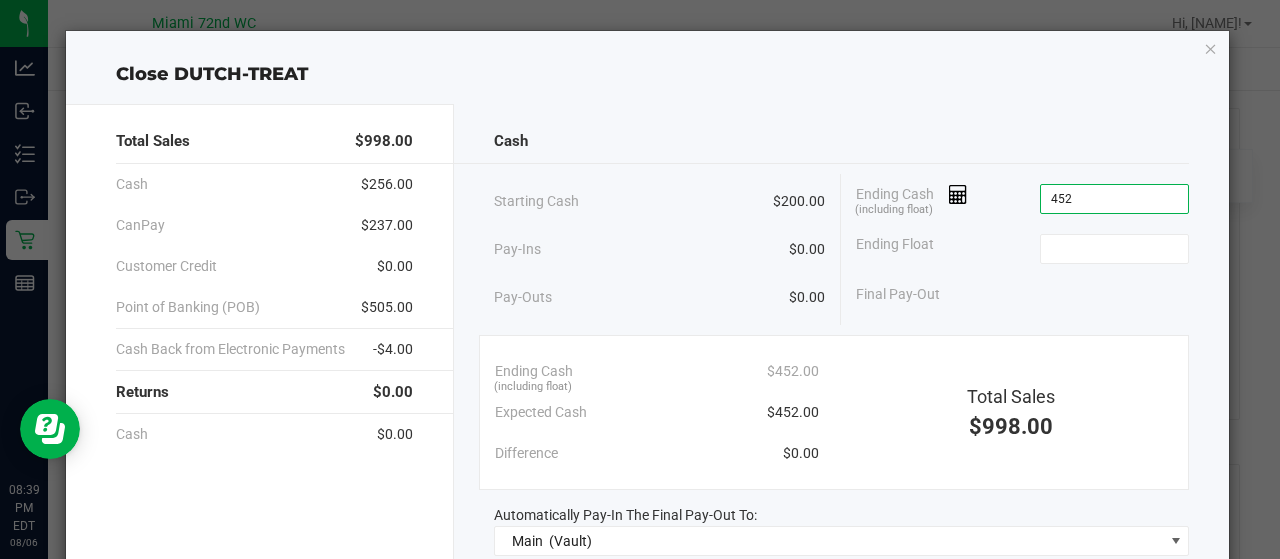 type on "$452.00" 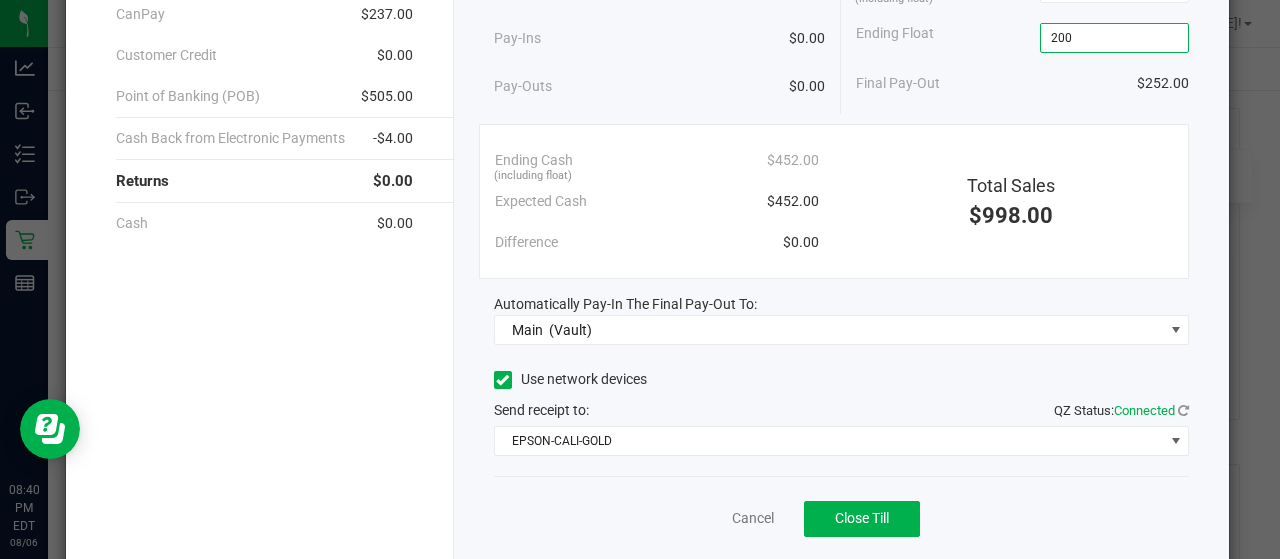 scroll, scrollTop: 266, scrollLeft: 0, axis: vertical 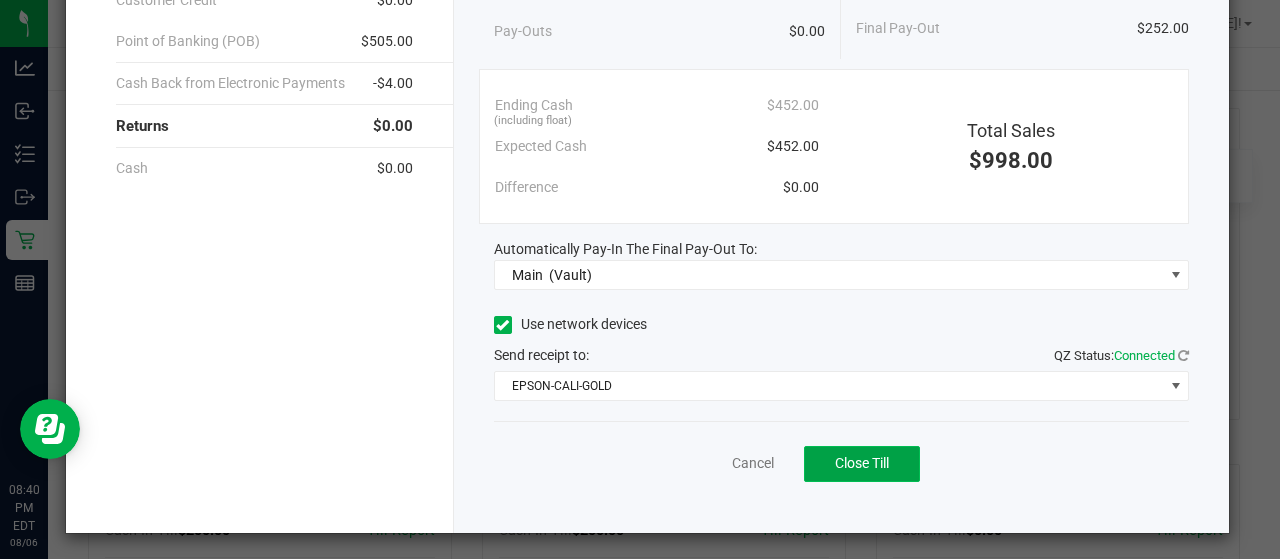 type on "$200.00" 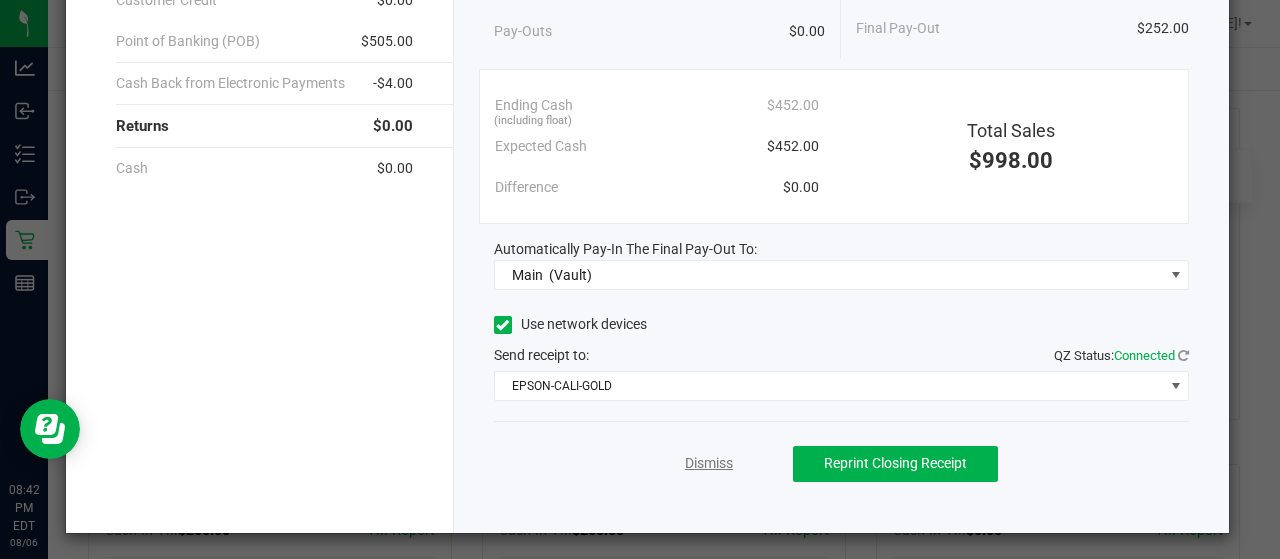 click on "Dismiss" 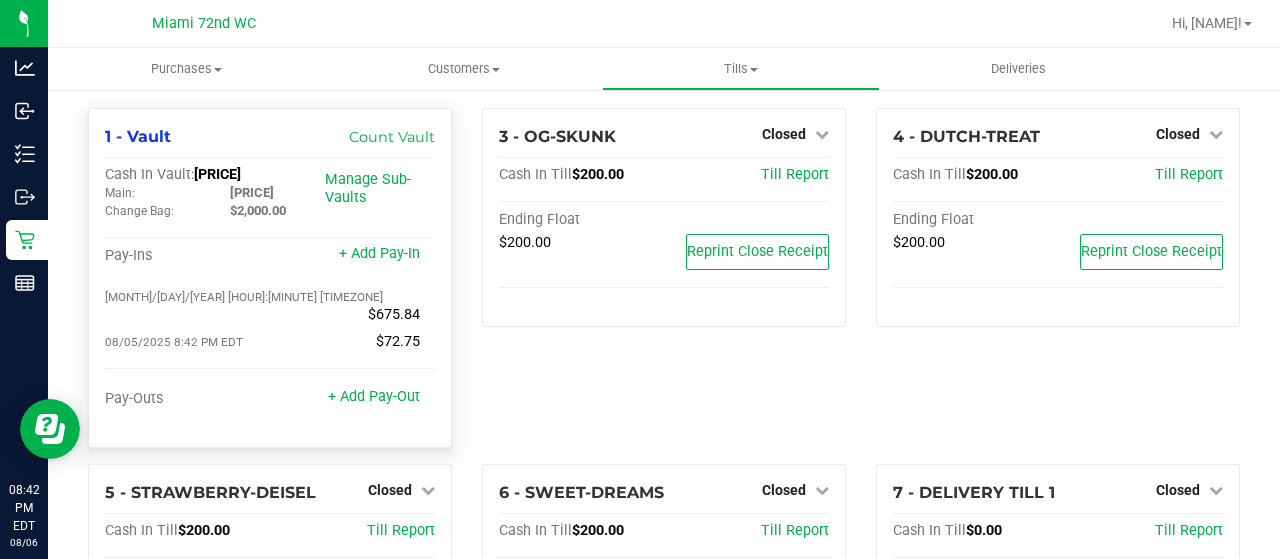 click on "[PRICE]" at bounding box center (217, 174) 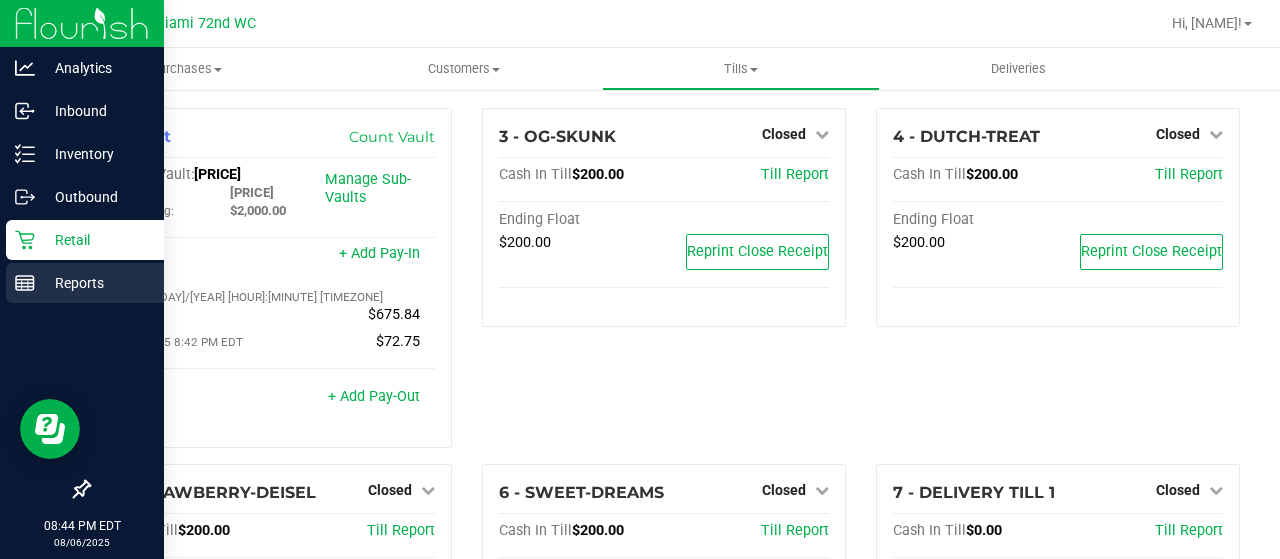 click 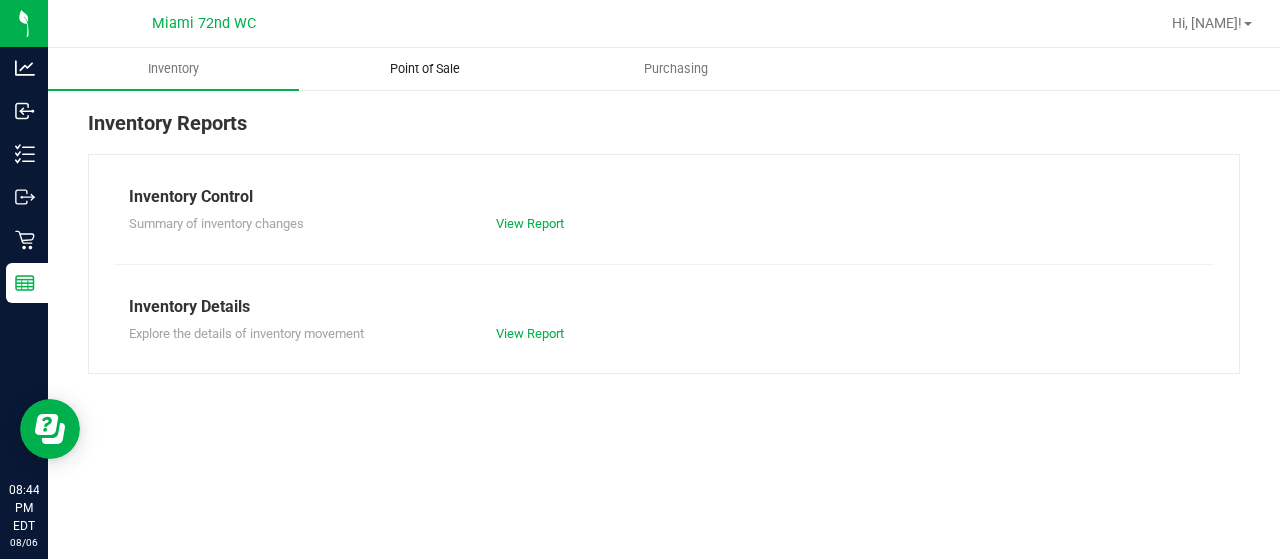 click on "Point of Sale" at bounding box center (425, 69) 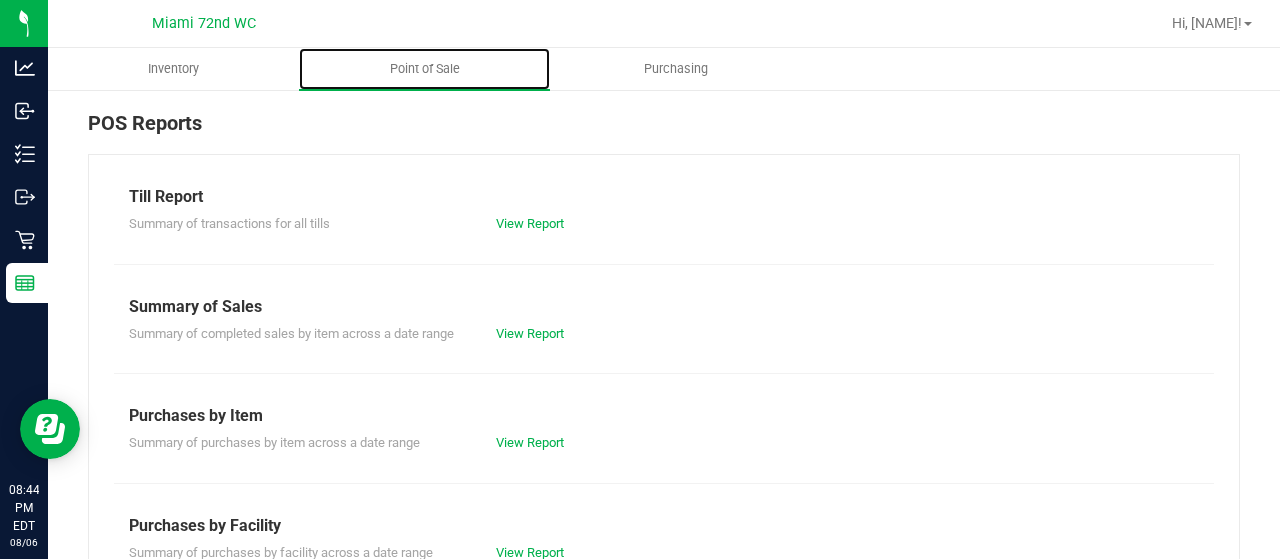 scroll, scrollTop: 508, scrollLeft: 0, axis: vertical 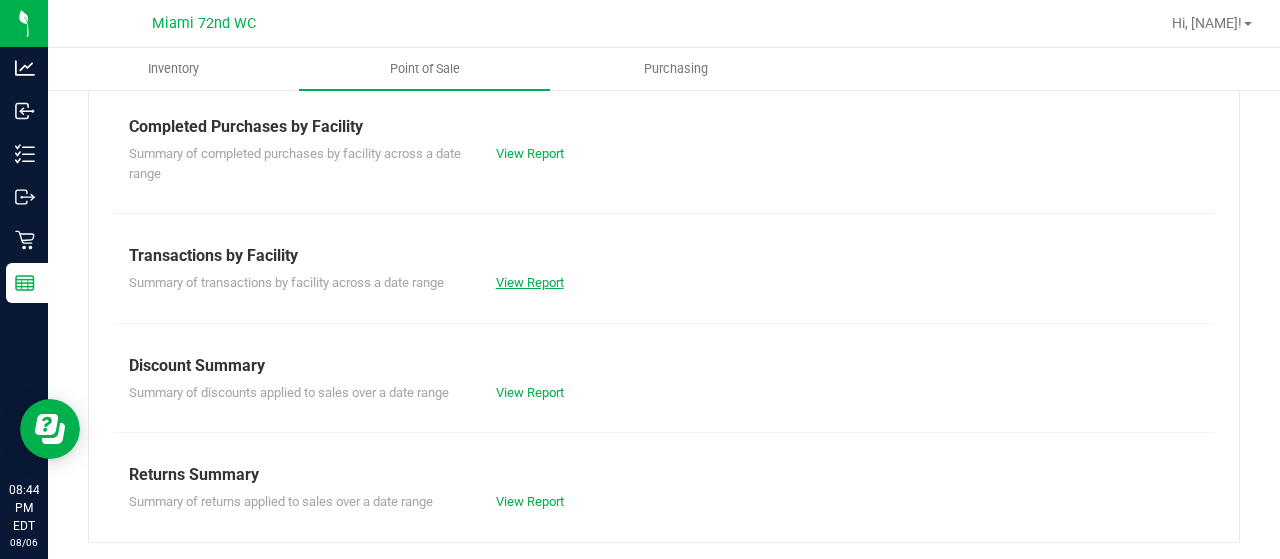 click on "View Report" at bounding box center (530, 282) 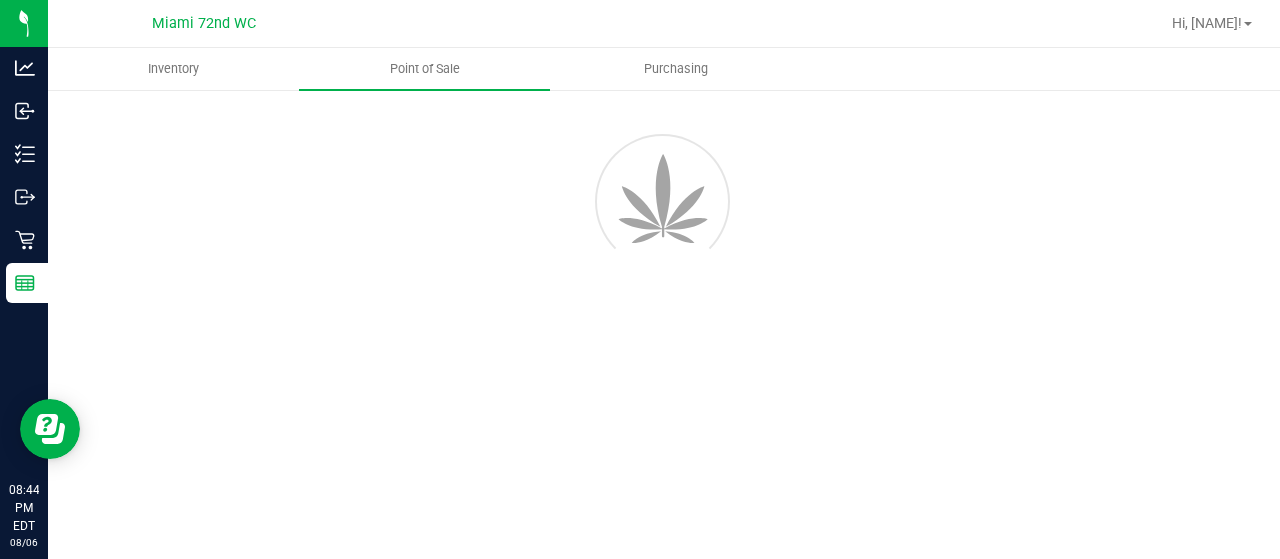 scroll, scrollTop: 0, scrollLeft: 0, axis: both 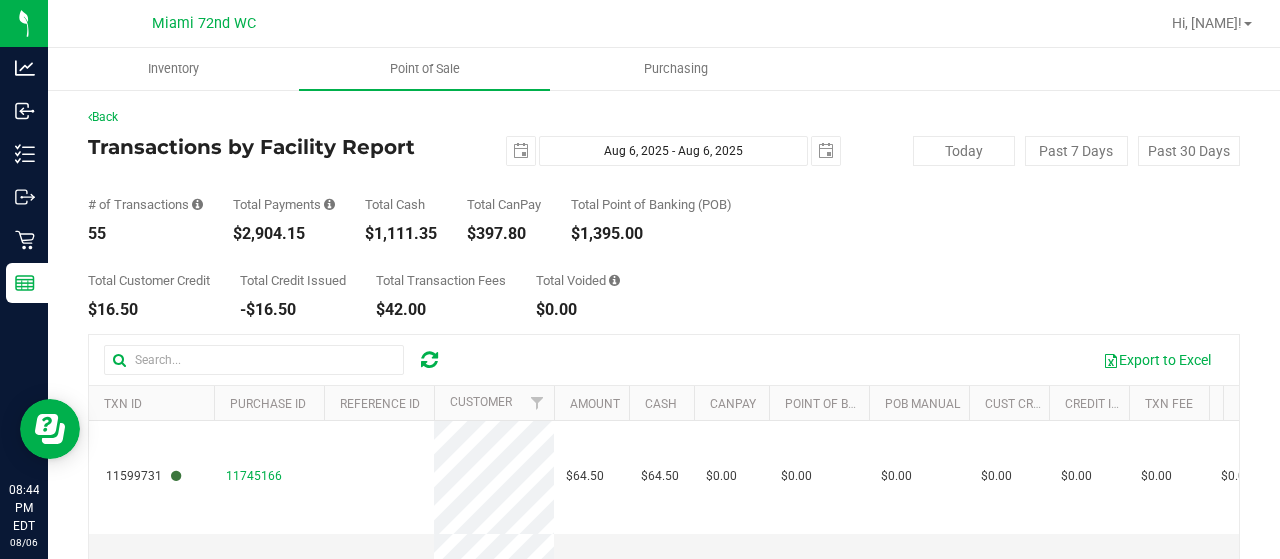 click on "$2,904.15" at bounding box center (284, 234) 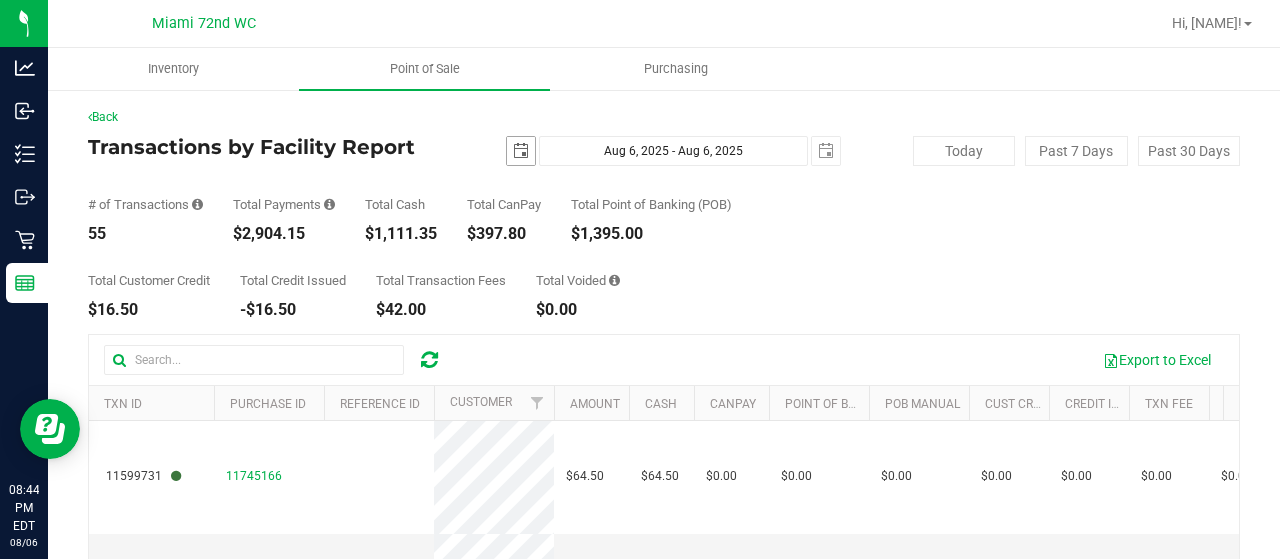 click at bounding box center (521, 151) 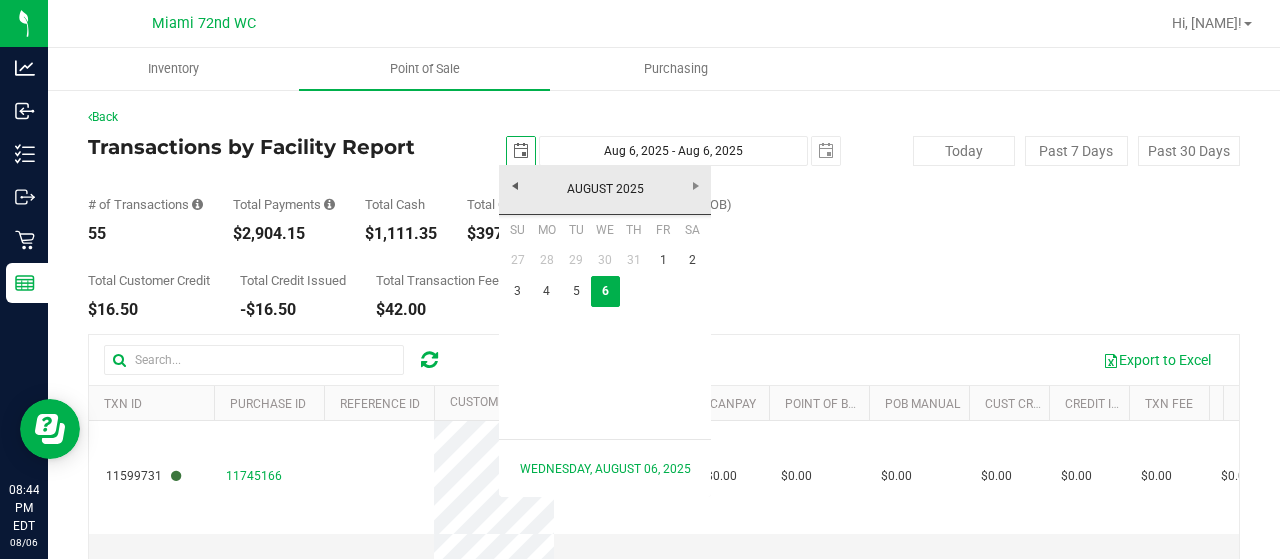 scroll, scrollTop: 0, scrollLeft: 49, axis: horizontal 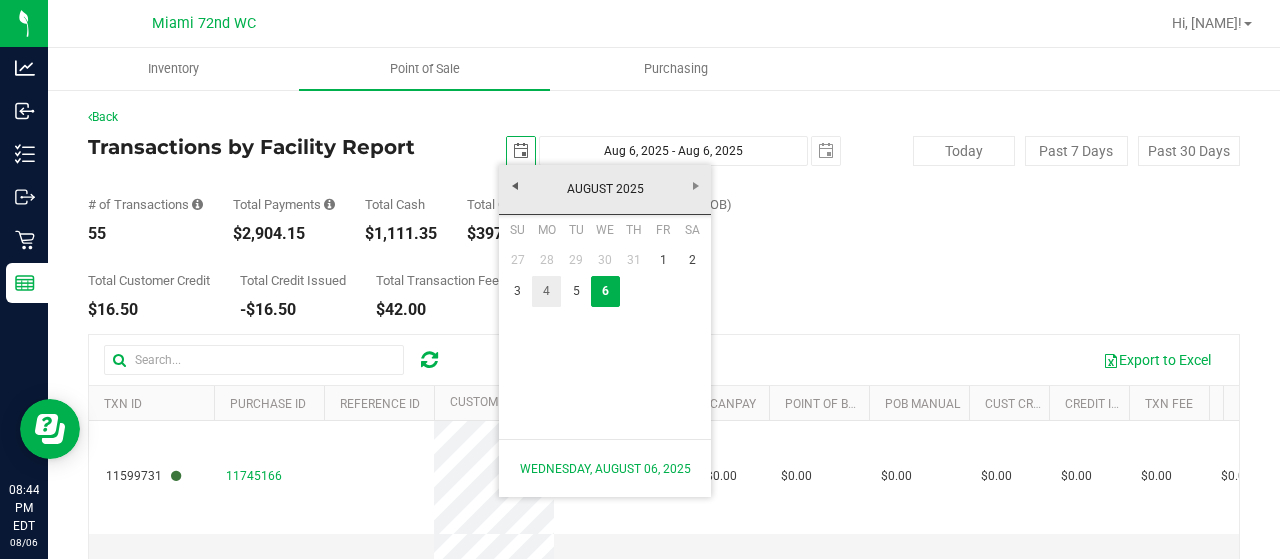 click on "4" at bounding box center [546, 291] 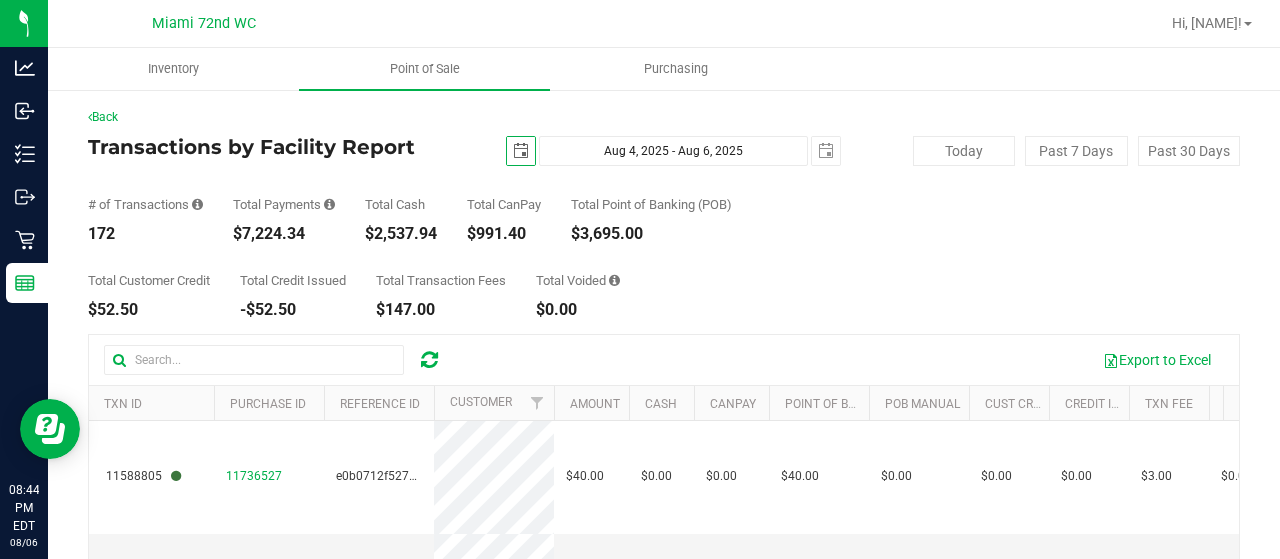 click on "$7,224.34" at bounding box center [284, 234] 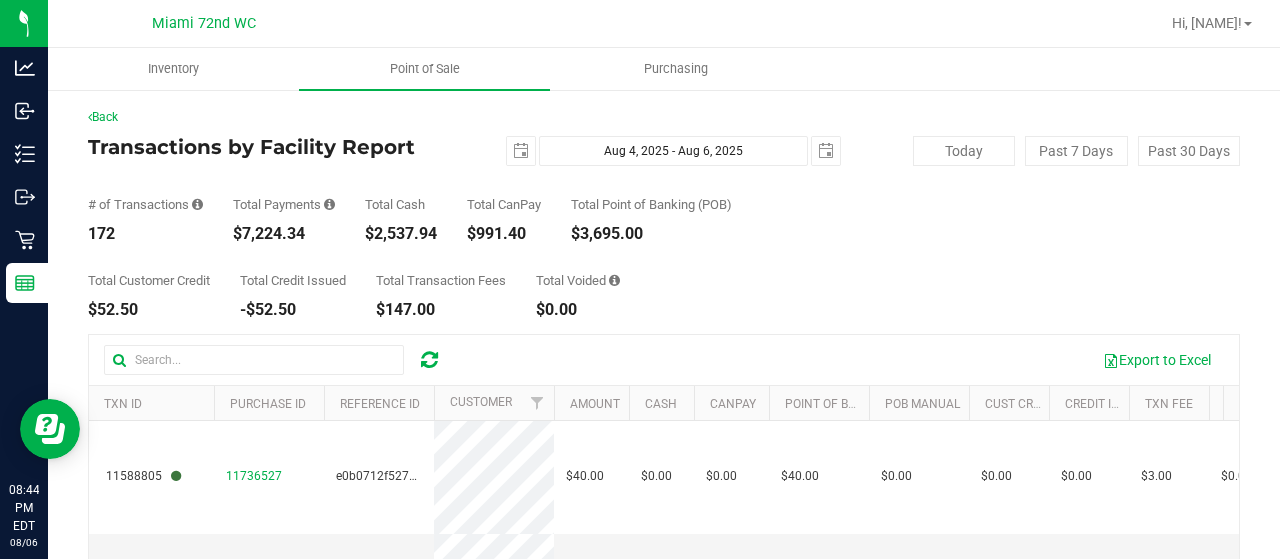 click on "$7,224.34" at bounding box center [284, 234] 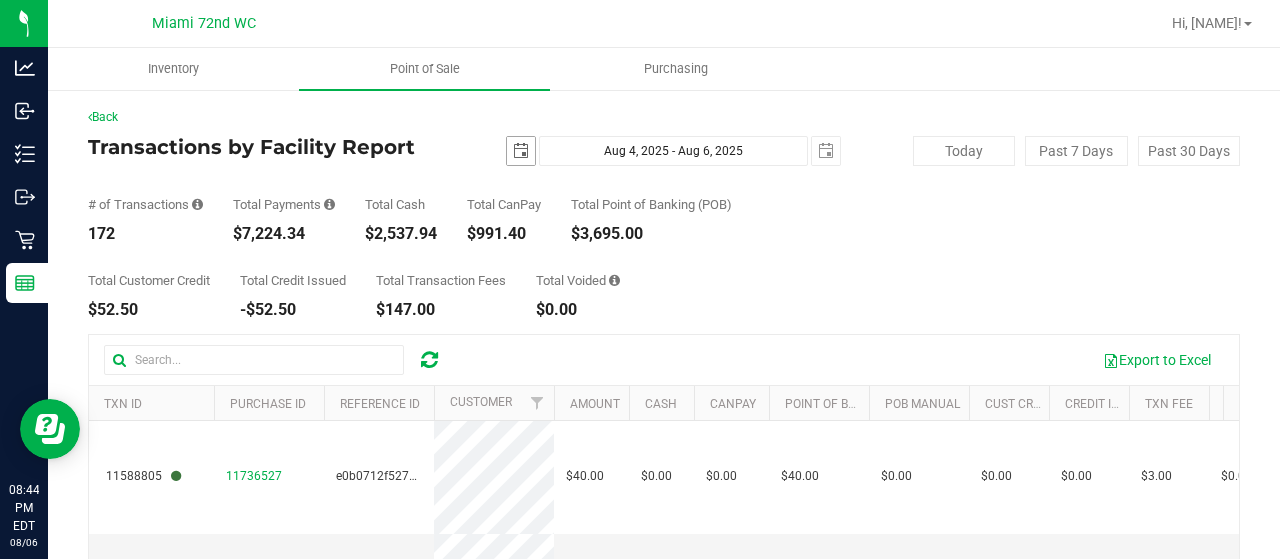 click at bounding box center (521, 151) 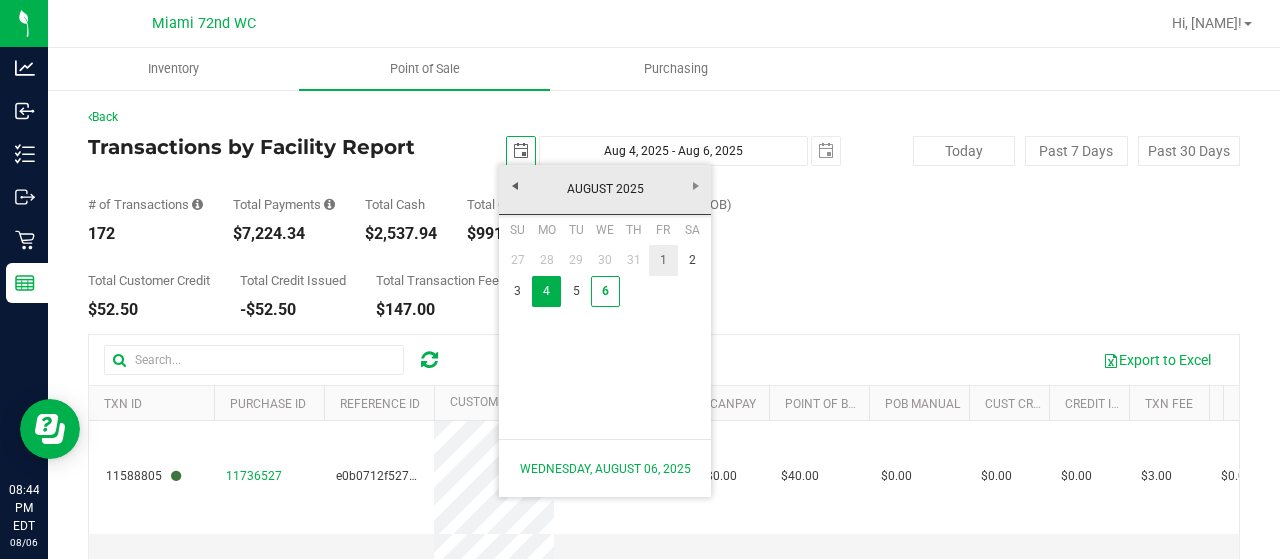 click on "1" at bounding box center (663, 260) 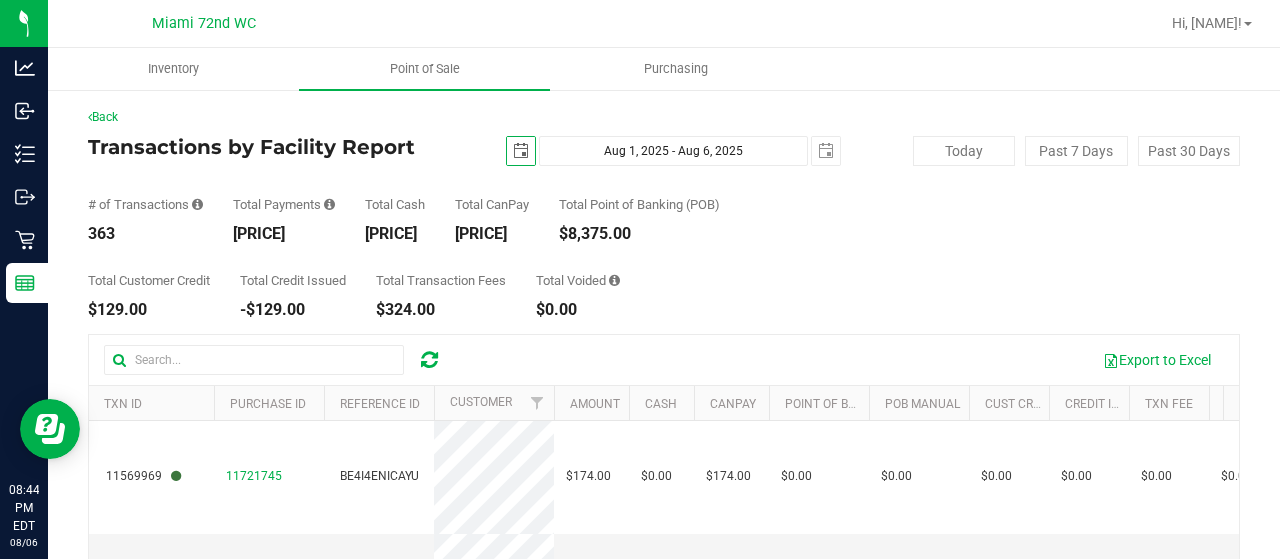 click on "[PRICE]" at bounding box center (284, 234) 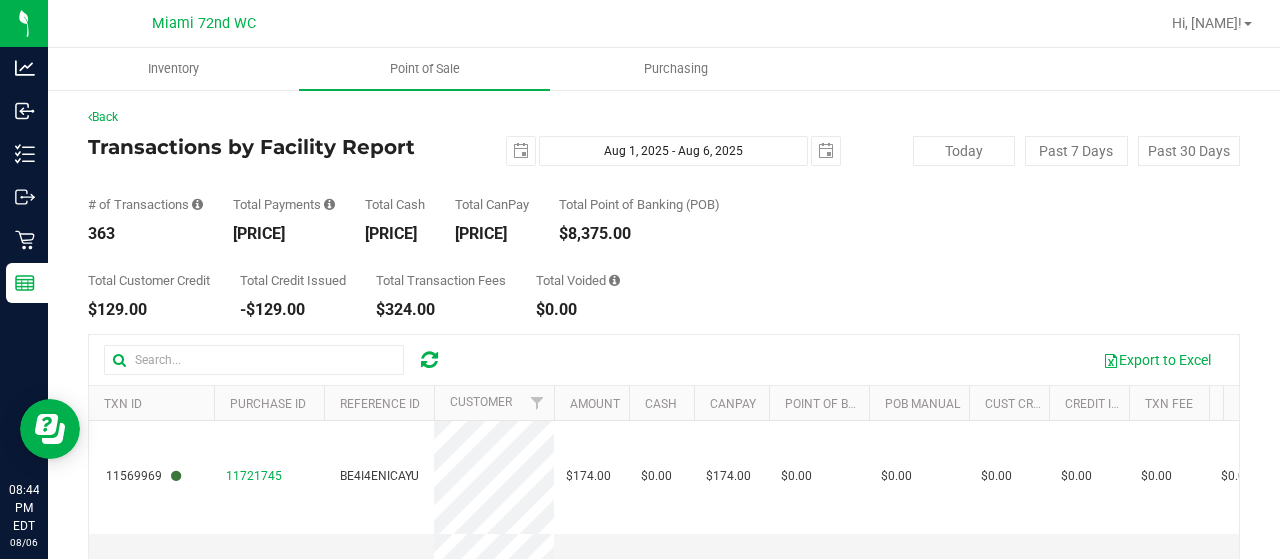 click on "[PRICE]" at bounding box center (284, 234) 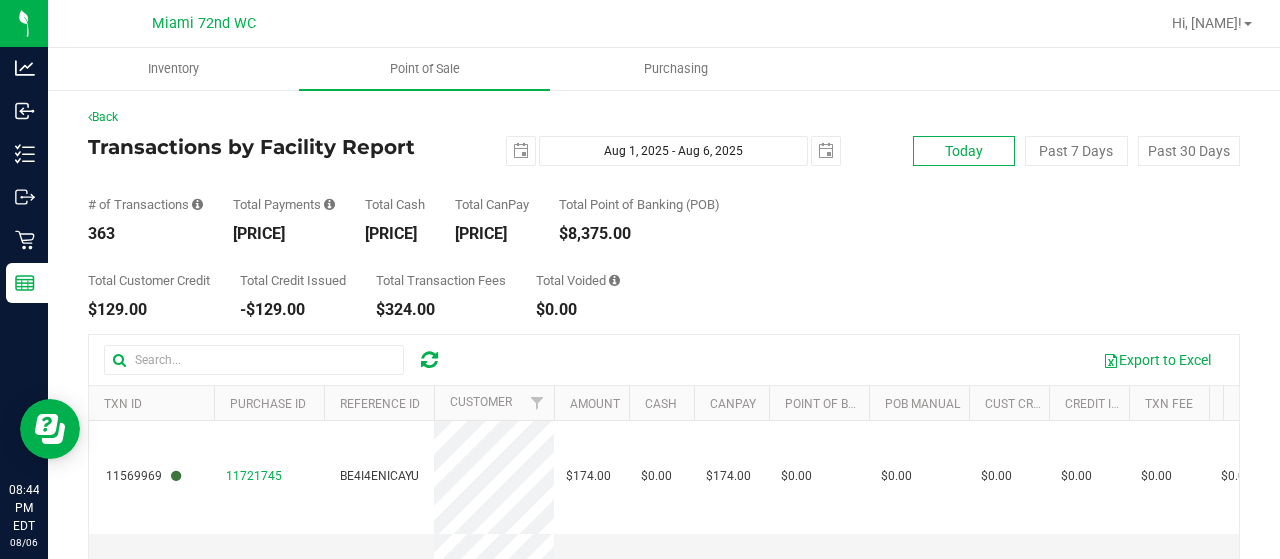 click on "Today" at bounding box center [964, 151] 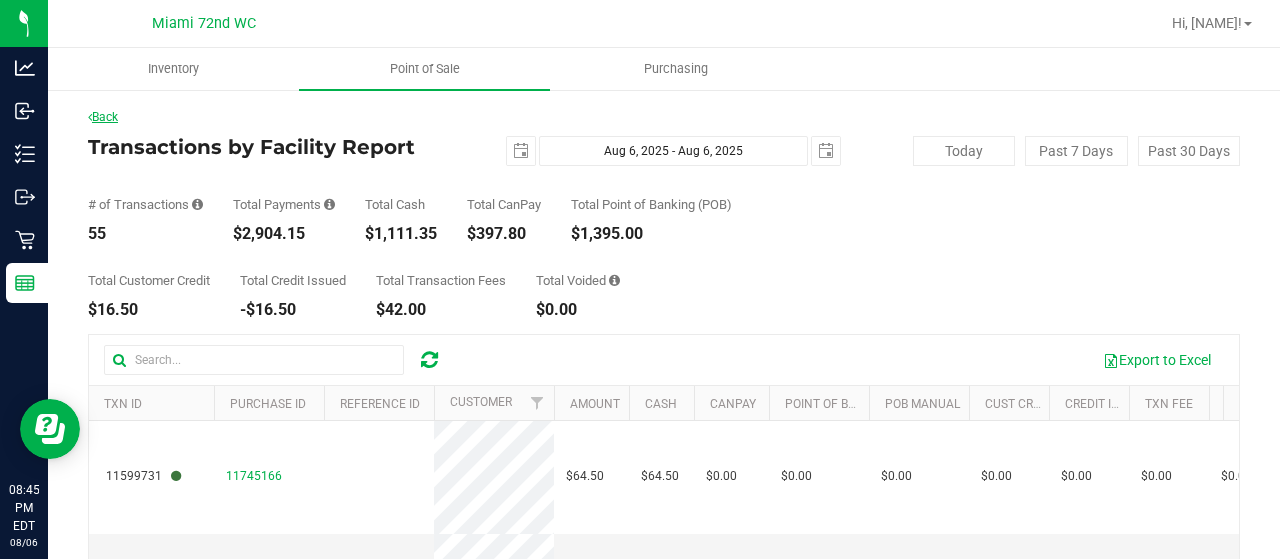 click on "Back" at bounding box center (103, 117) 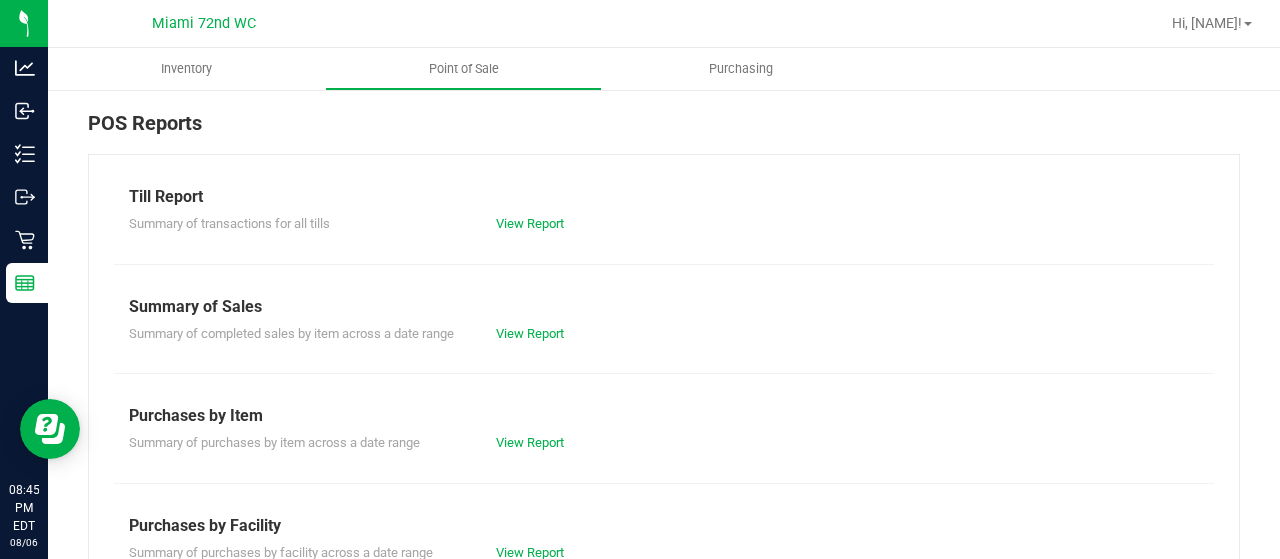 scroll, scrollTop: 508, scrollLeft: 0, axis: vertical 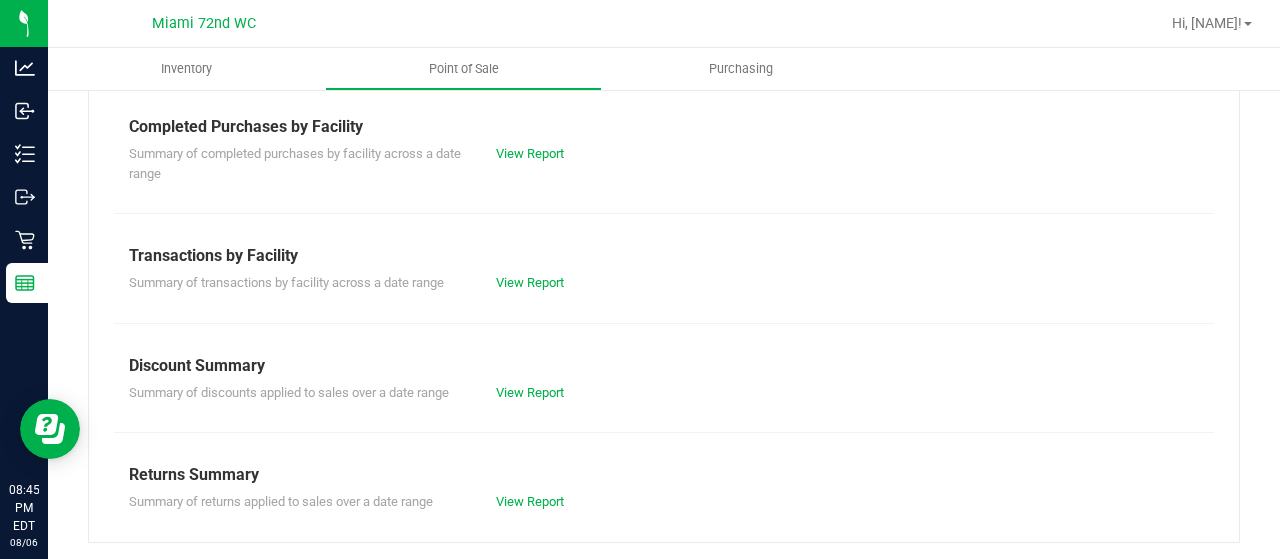 click on "Completed Purchases by Facility" at bounding box center (664, 127) 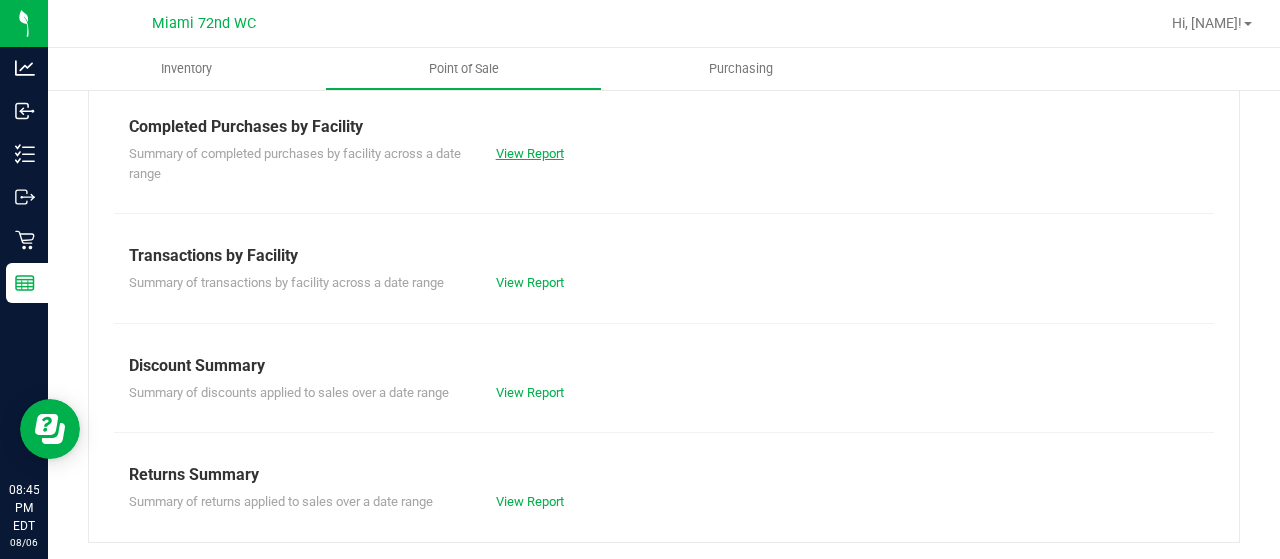 click on "View Report" at bounding box center [530, 153] 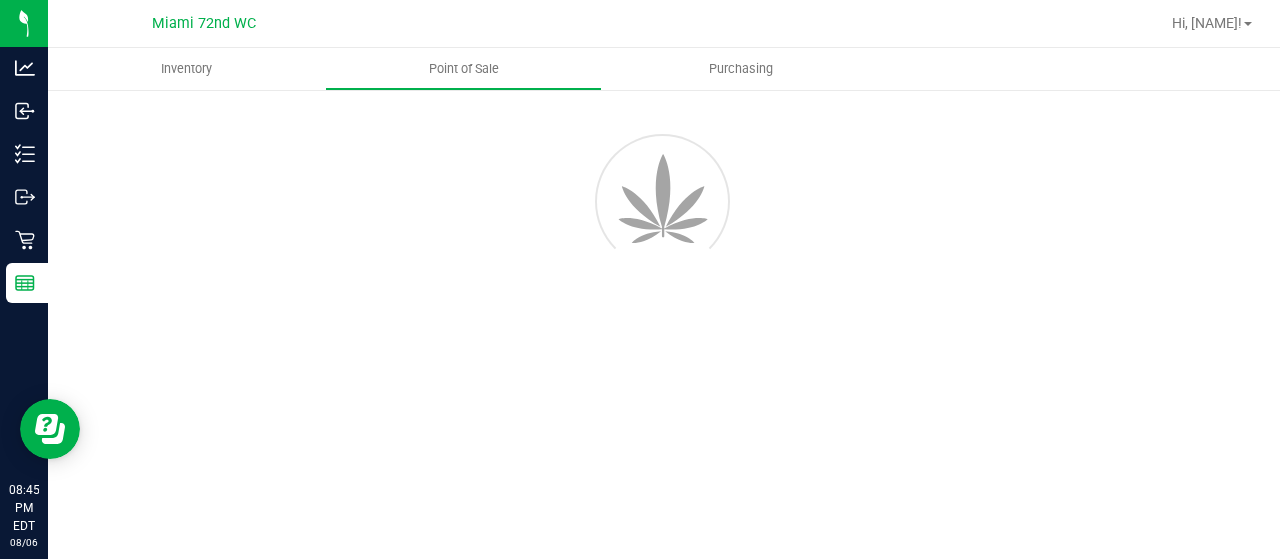 scroll, scrollTop: 0, scrollLeft: 0, axis: both 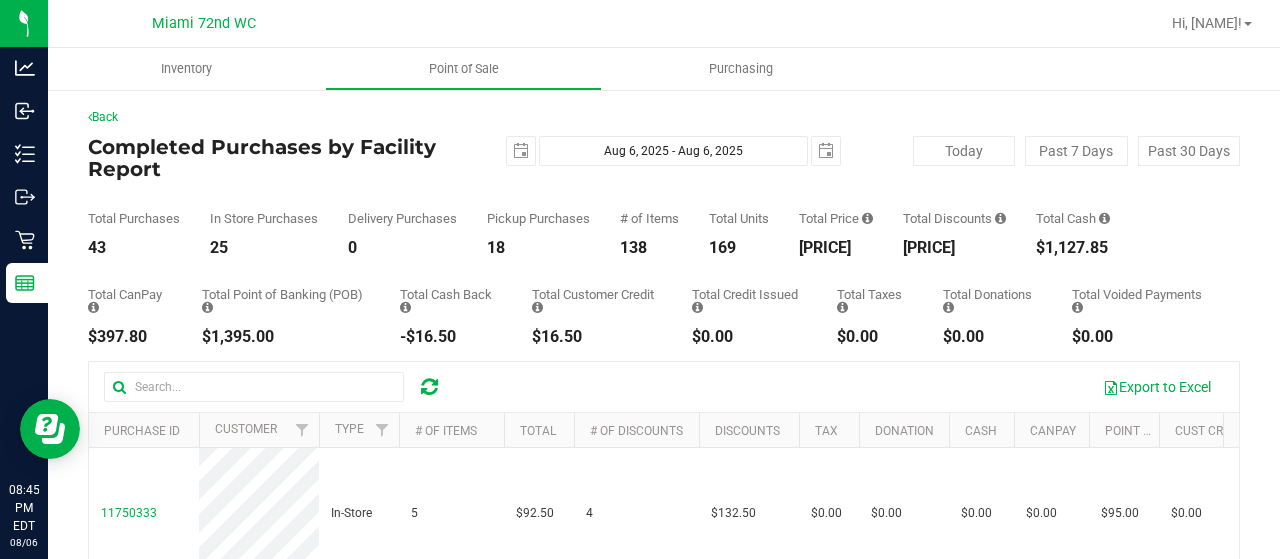click on "[PRICE]" at bounding box center (954, 248) 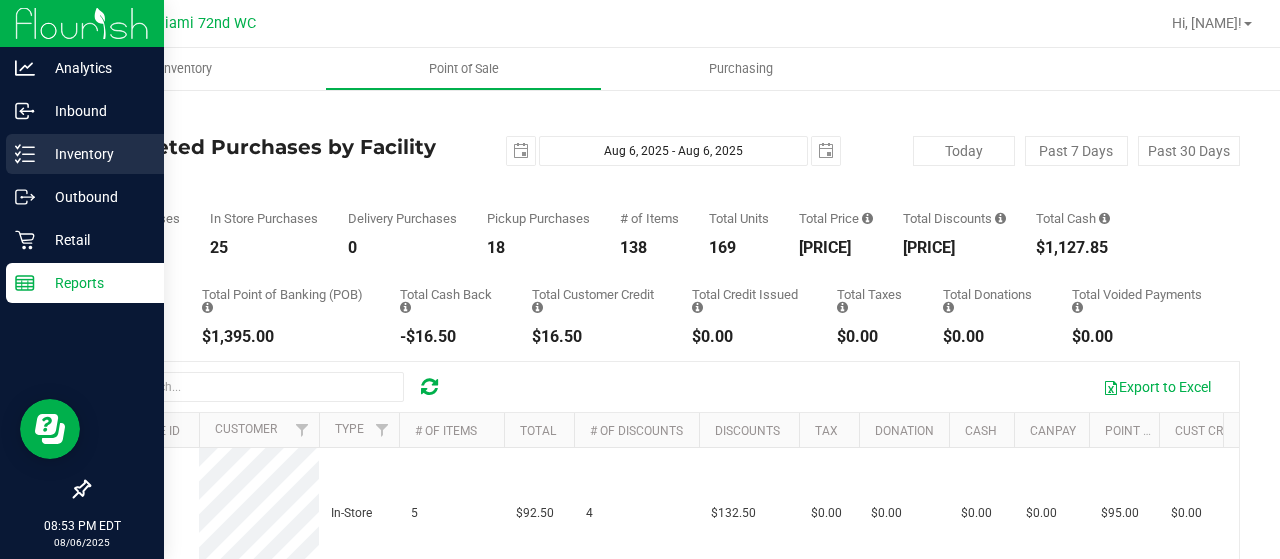 click 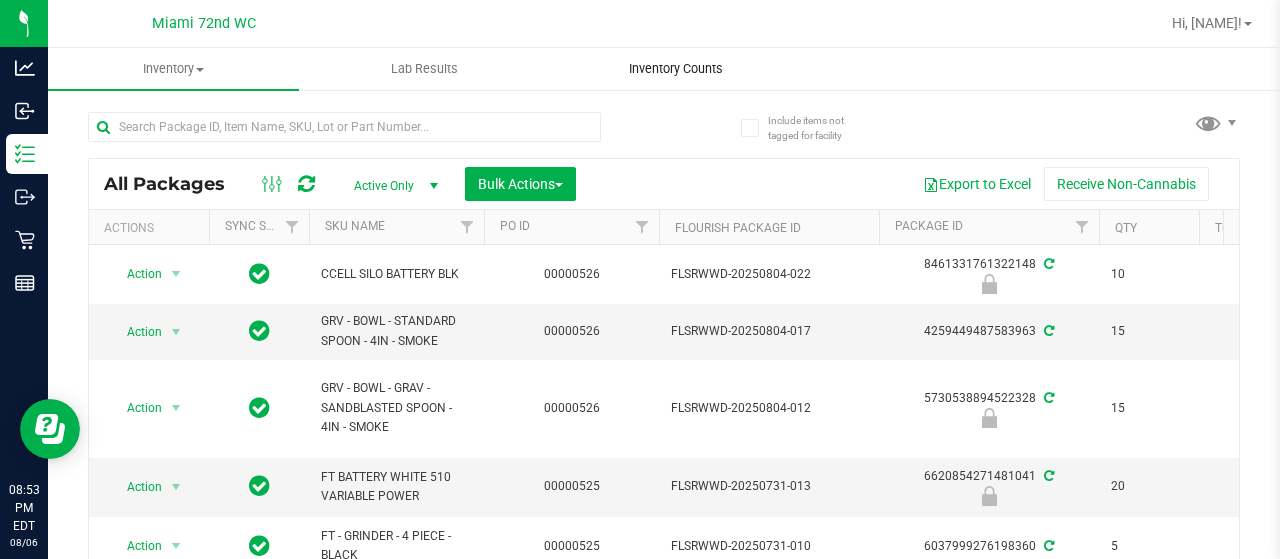 click on "Inventory Counts" at bounding box center (676, 69) 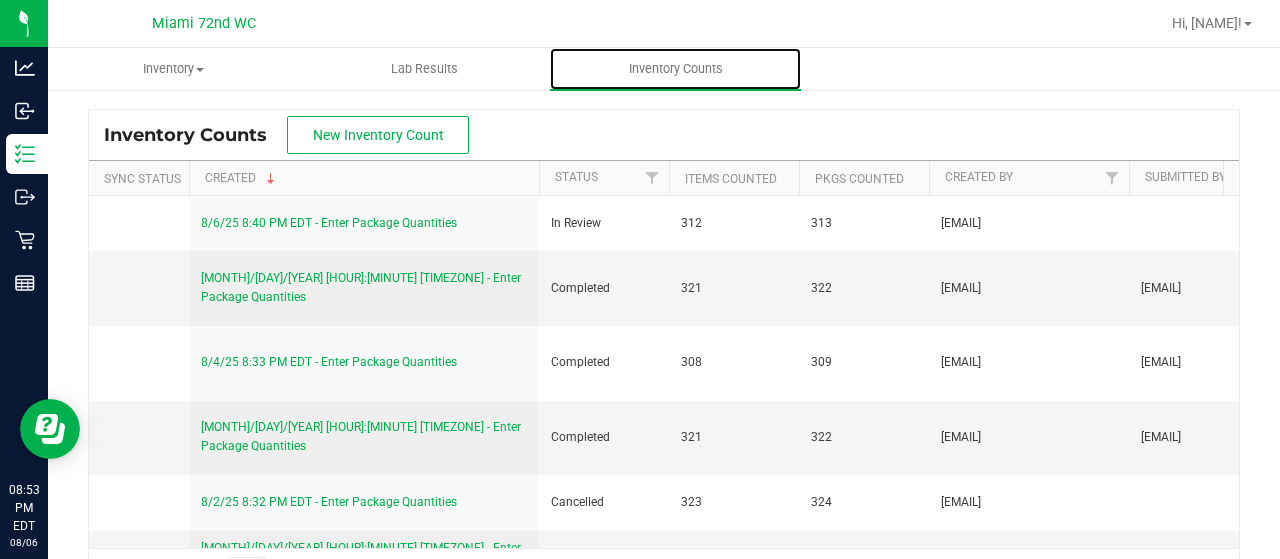 scroll, scrollTop: 0, scrollLeft: 271, axis: horizontal 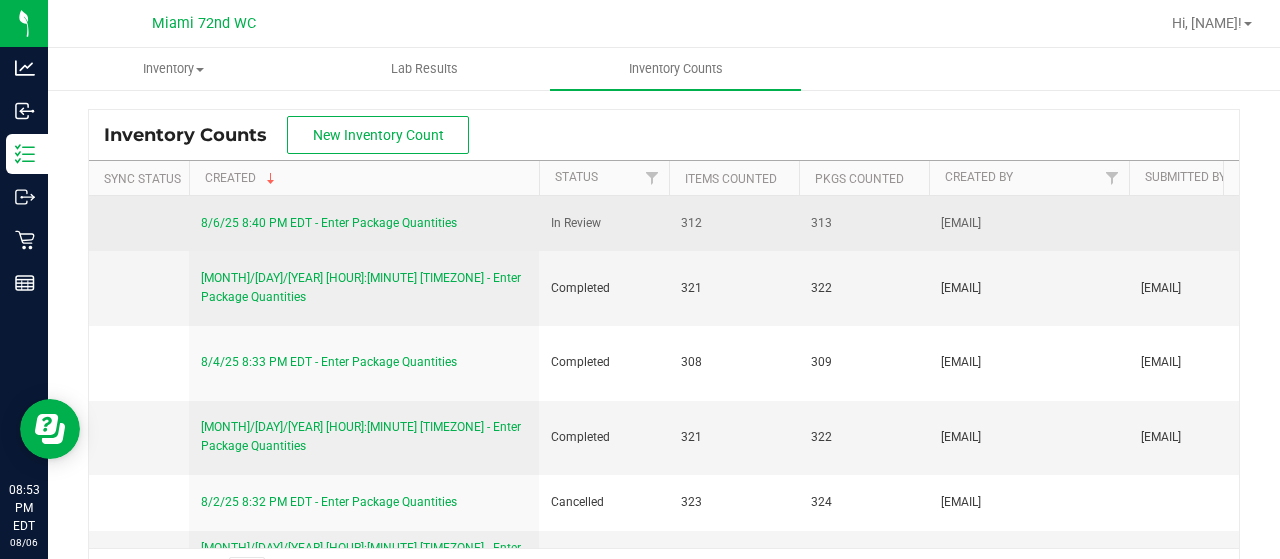 click on "8/6/25 8:40 PM EDT - Enter Package Quantities" at bounding box center (329, 223) 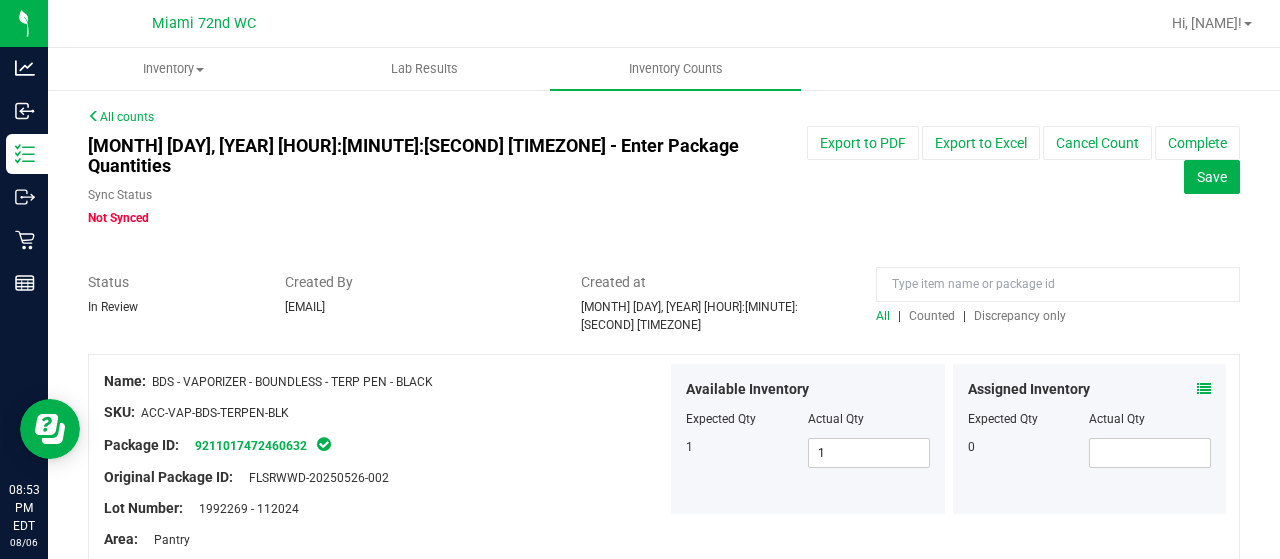 click on "Discrepancy only" at bounding box center (1020, 316) 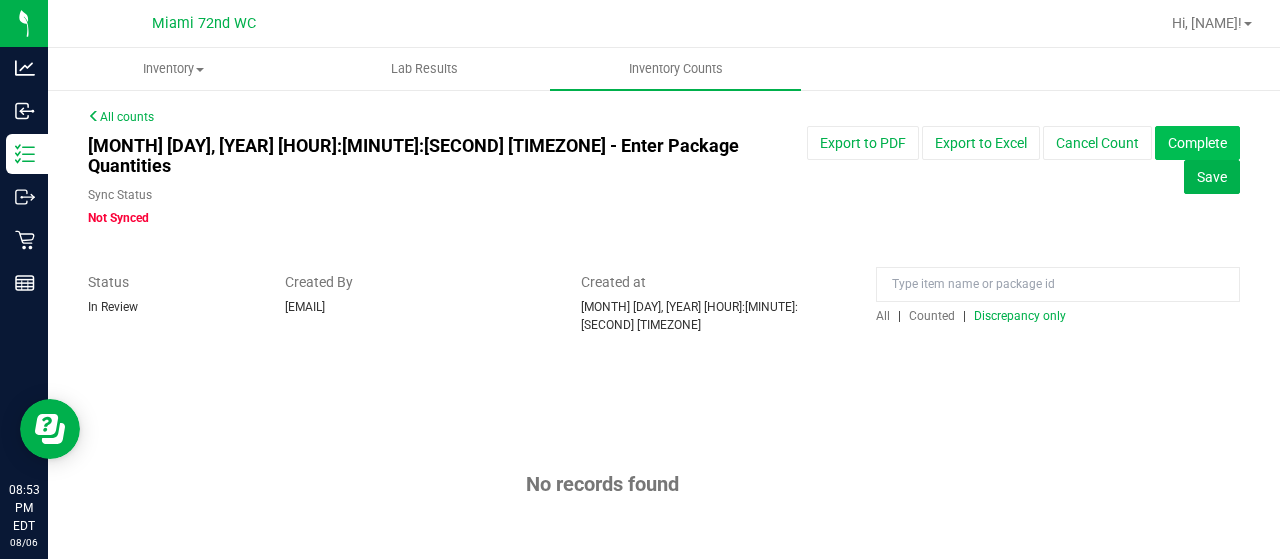 click on "Complete" at bounding box center (1197, 143) 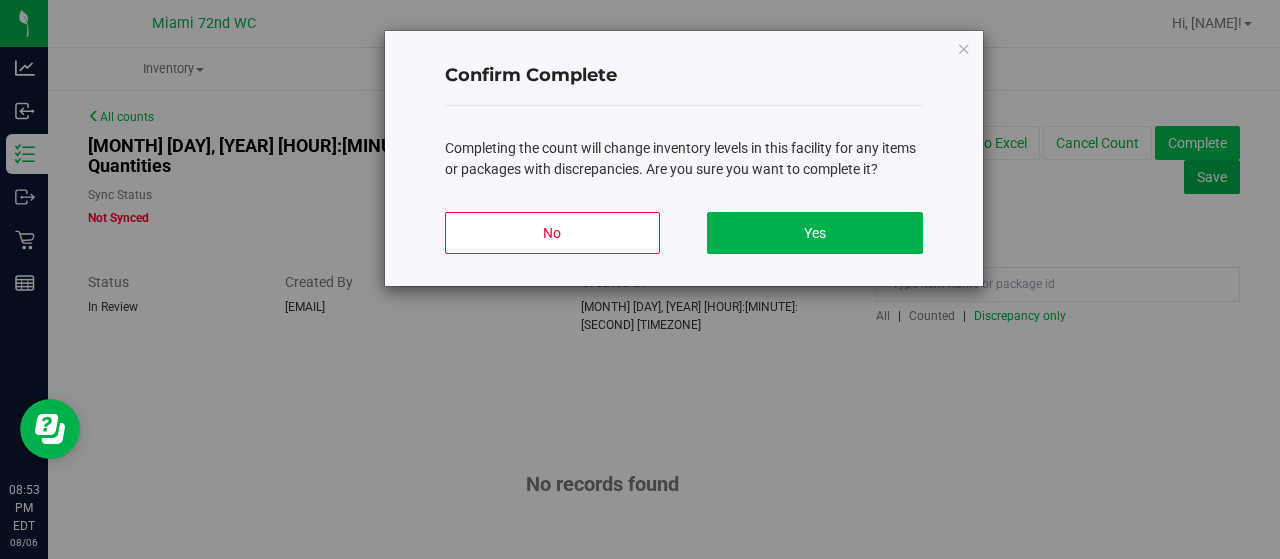 click on "Confirm Complete
Completing the count will change inventory levels in this facility for any items or packages with discrepancies. Are you sure you want to complete it?
No
Yes" at bounding box center (647, 279) 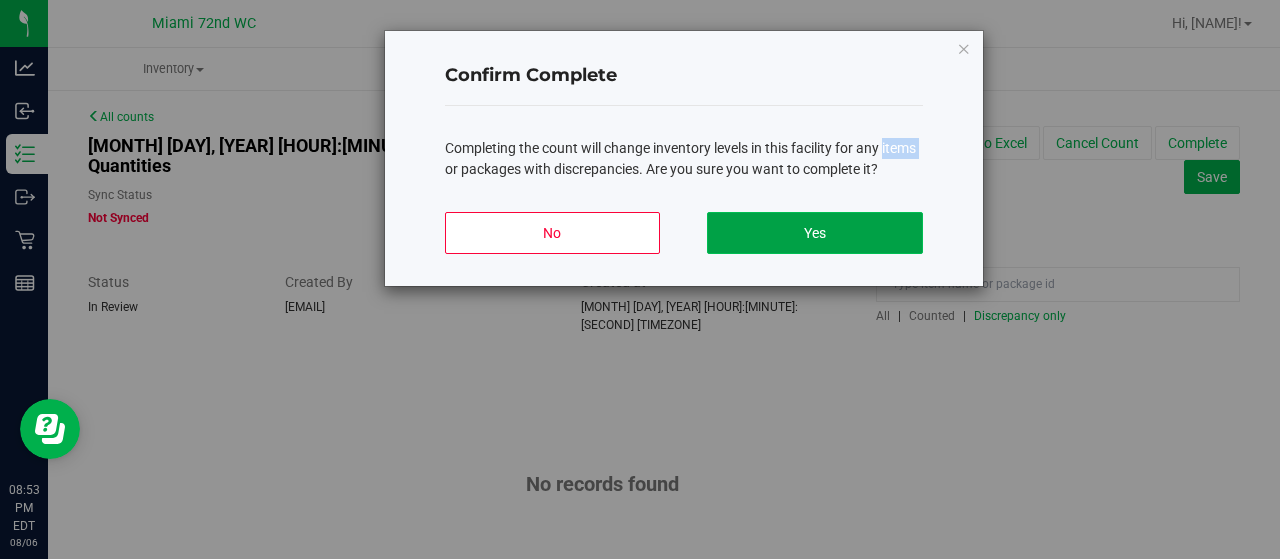 click on "Yes" at bounding box center [814, 233] 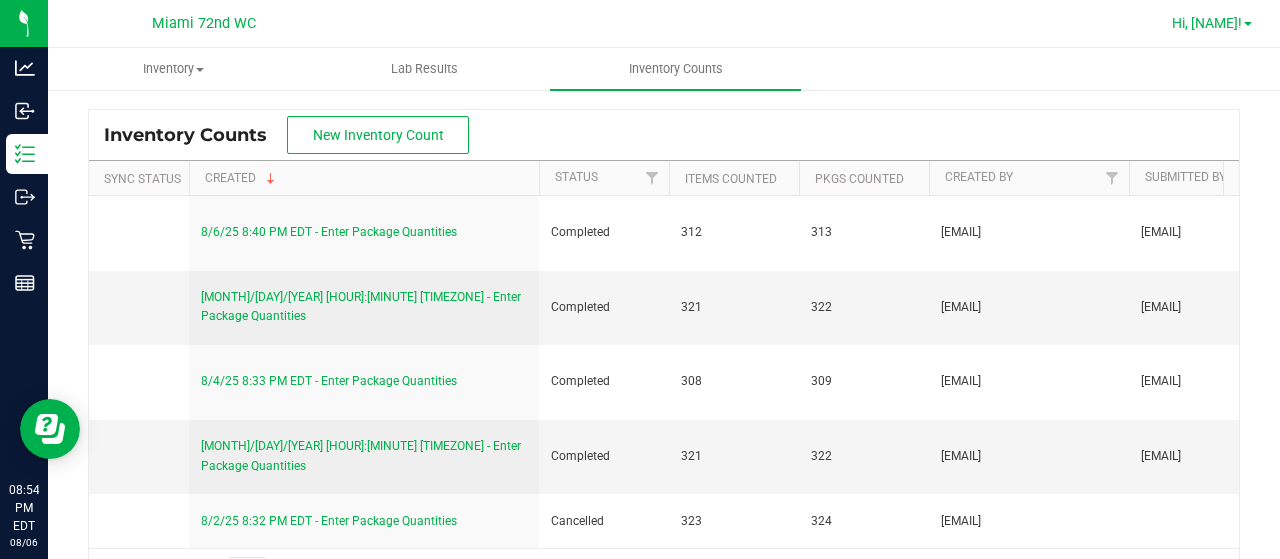 click on "Hi, [NAME]!" at bounding box center [1207, 23] 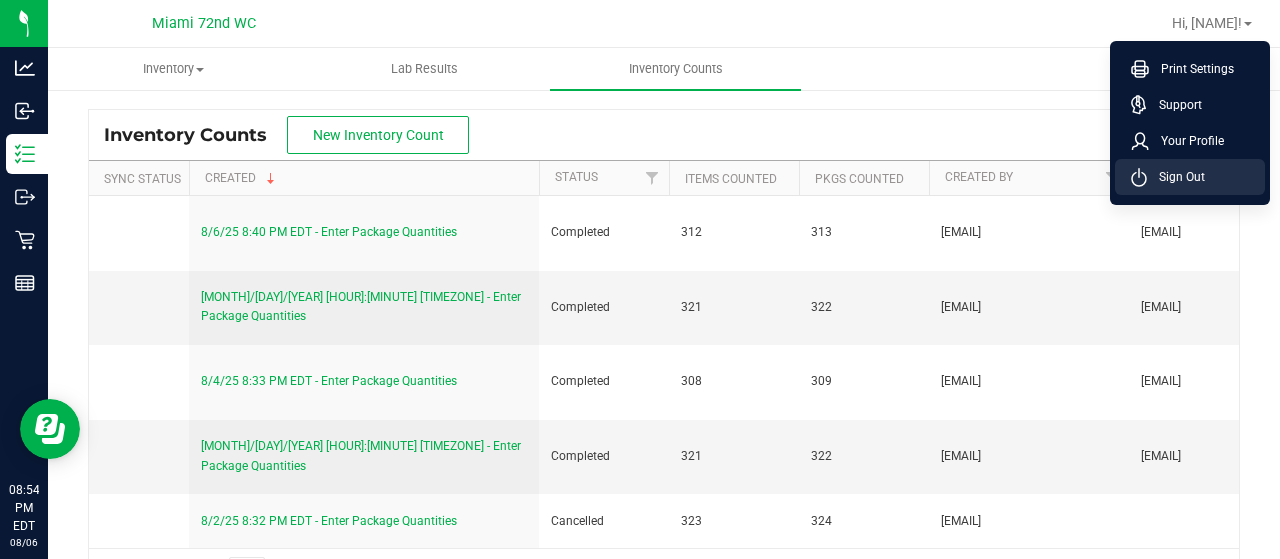 click on "Sign Out" at bounding box center [1176, 177] 